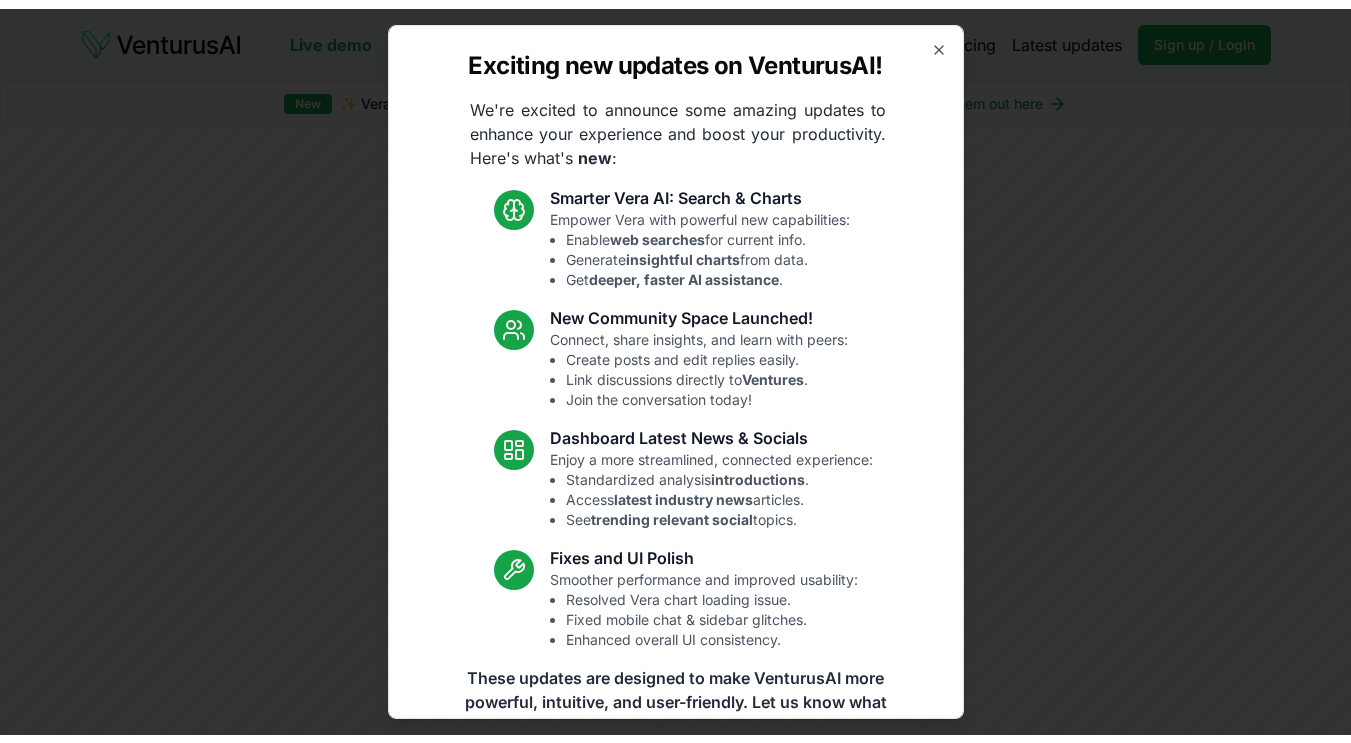 scroll, scrollTop: 0, scrollLeft: 0, axis: both 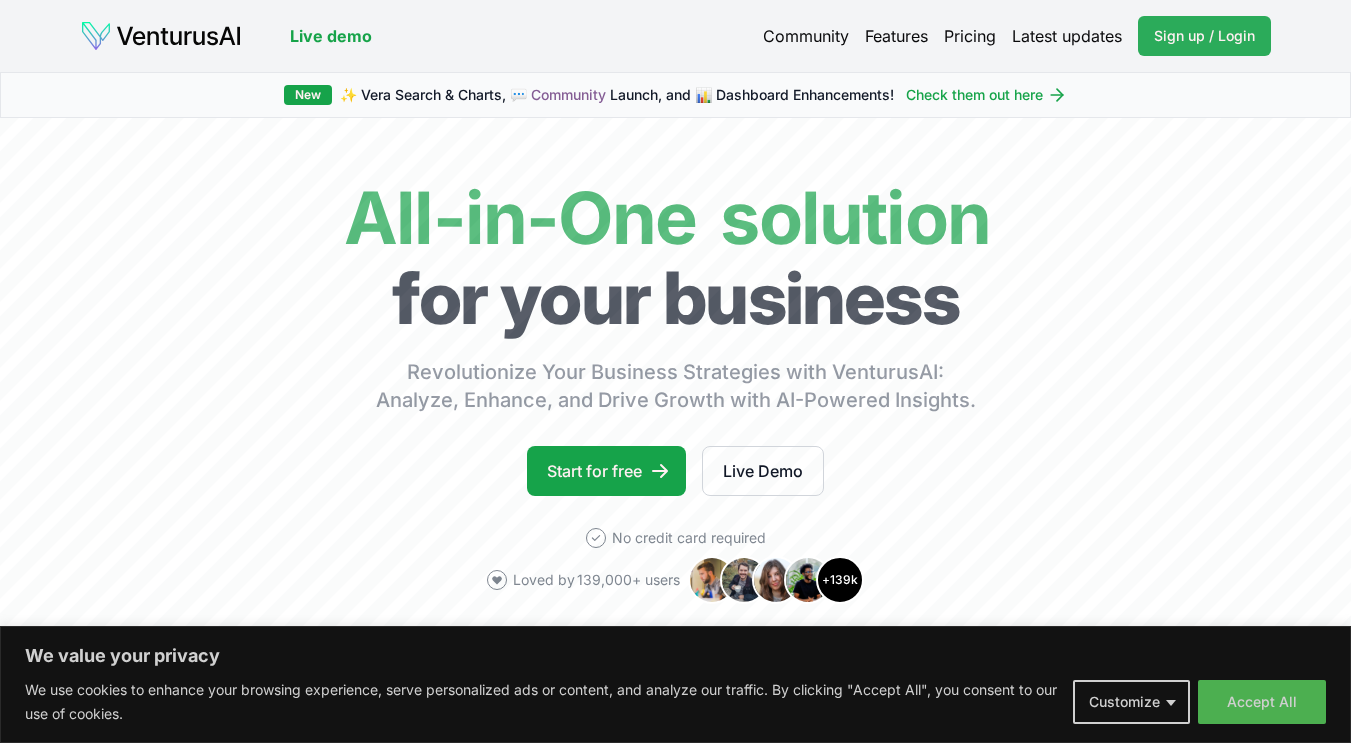 click on "Sign up / Login" at bounding box center (1204, 36) 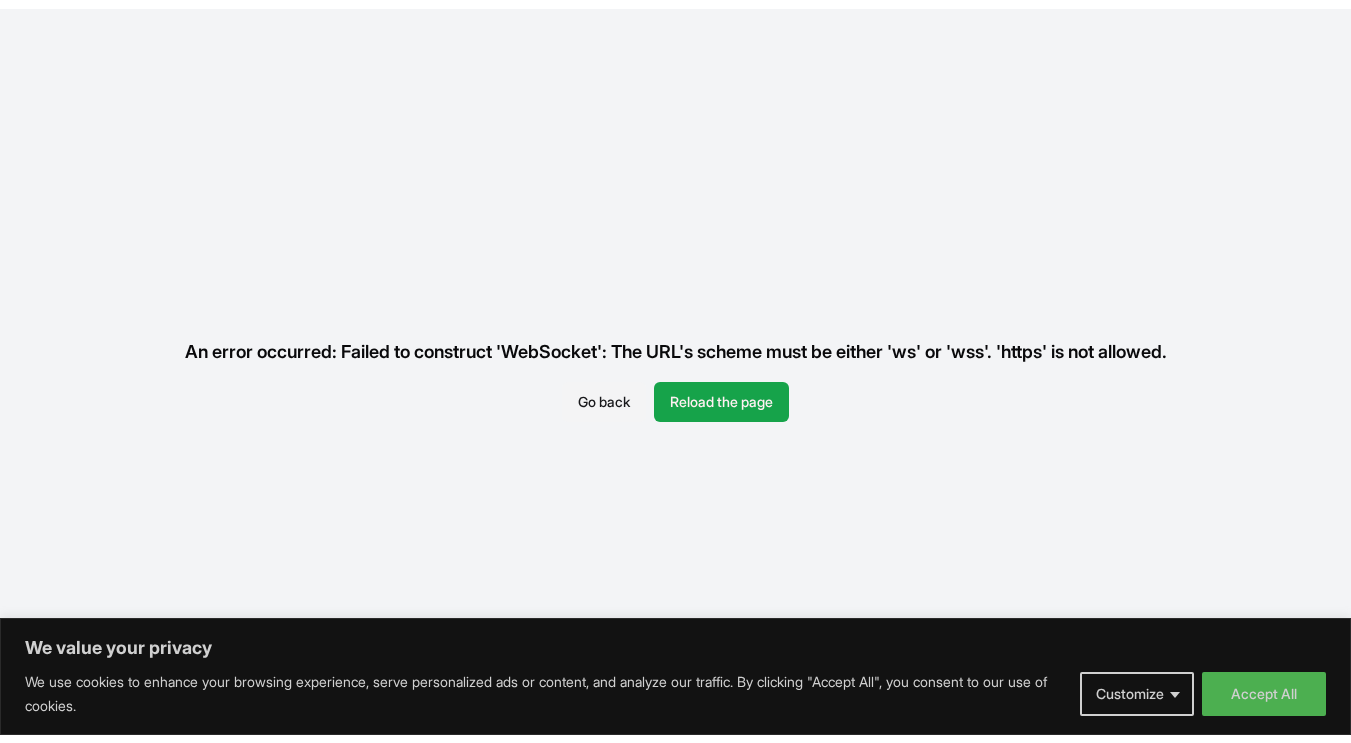 scroll, scrollTop: 0, scrollLeft: 0, axis: both 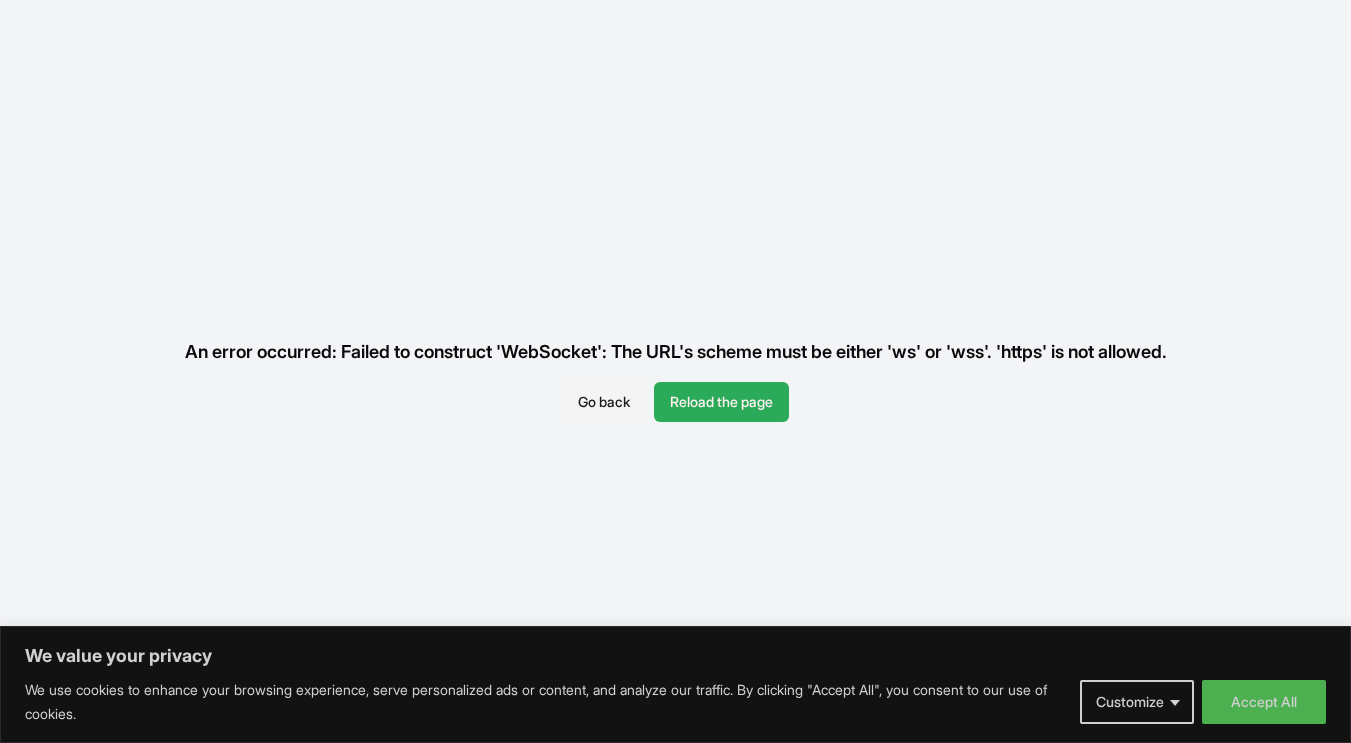 click on "Reload the page" at bounding box center [721, 402] 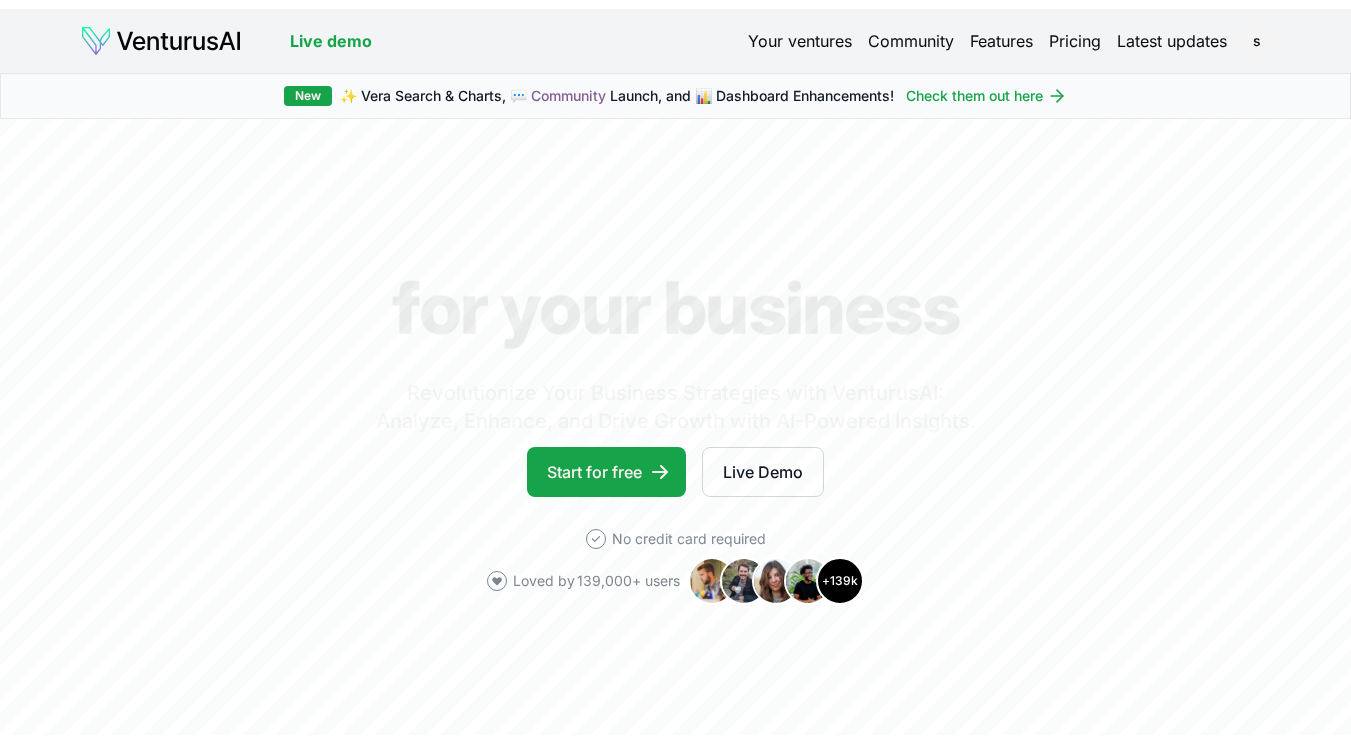 scroll, scrollTop: 0, scrollLeft: 0, axis: both 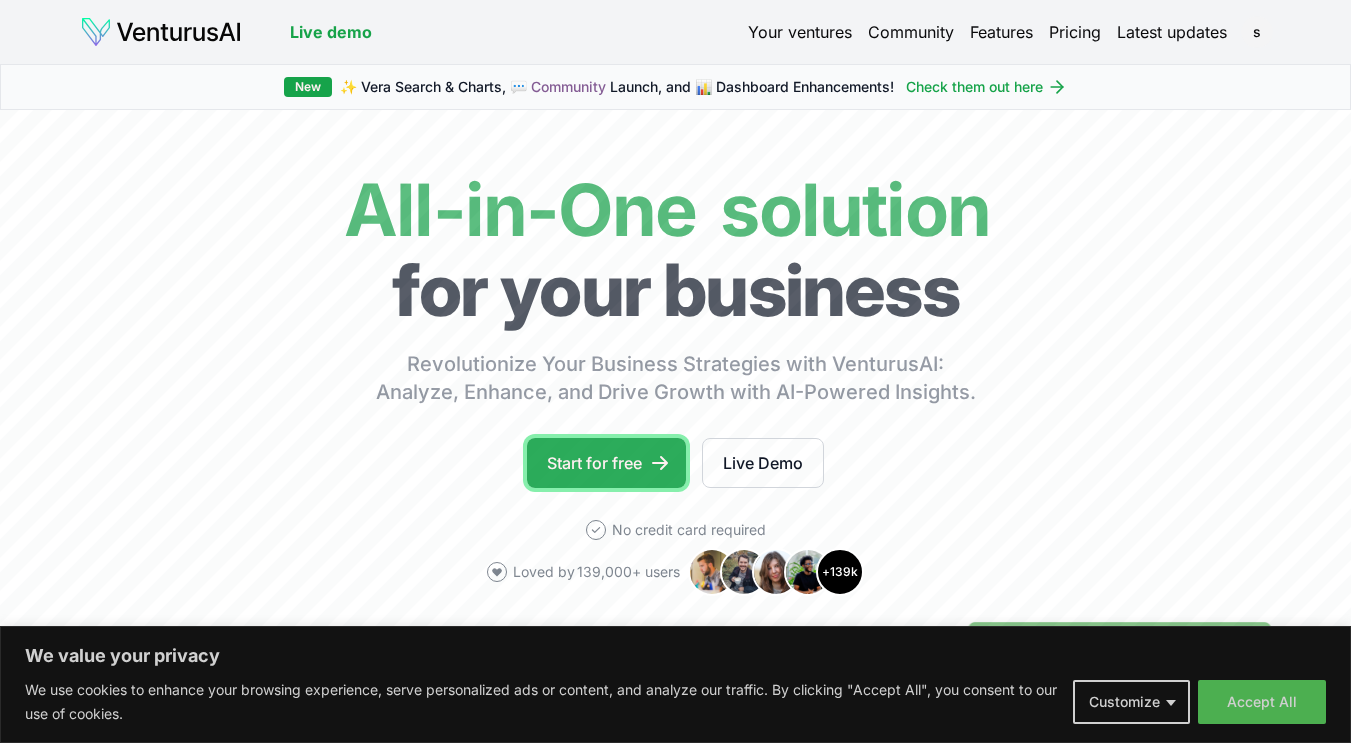 click on "Start for free" at bounding box center [606, 463] 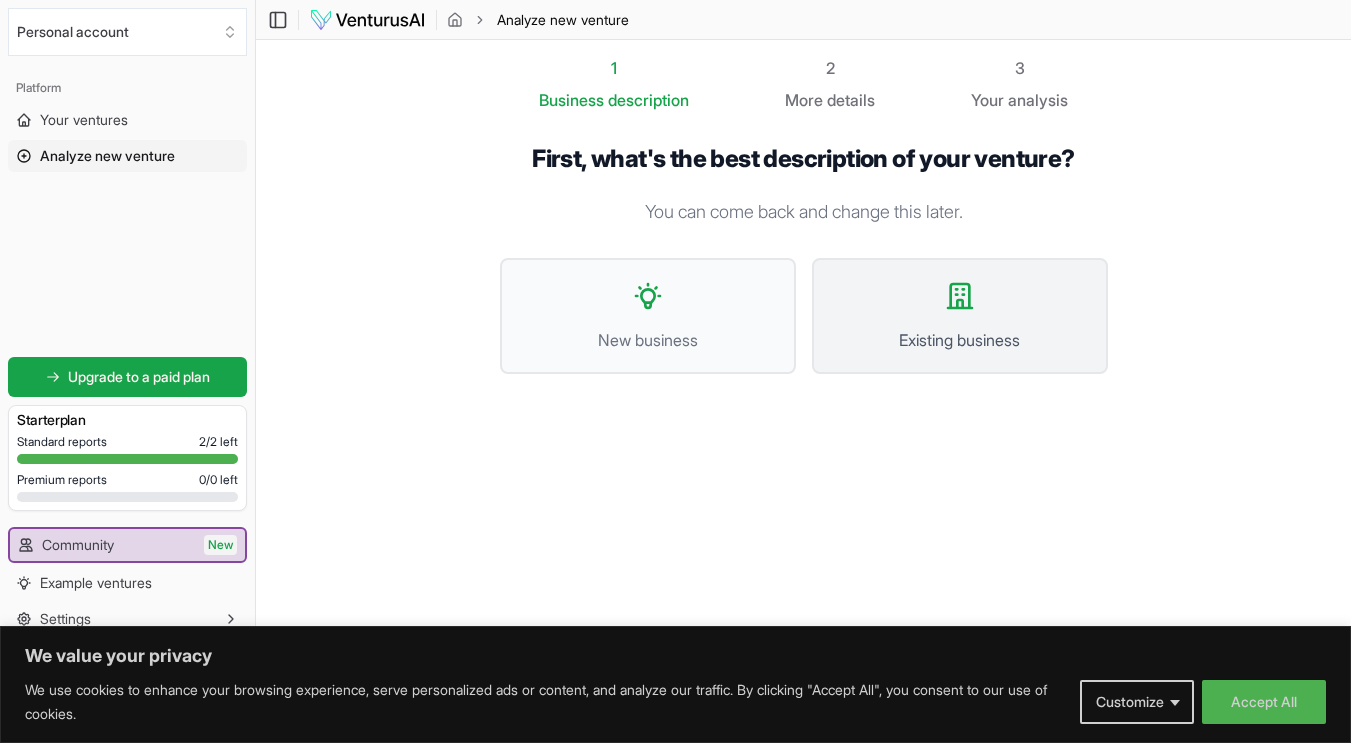 click on "Existing business" at bounding box center (960, 316) 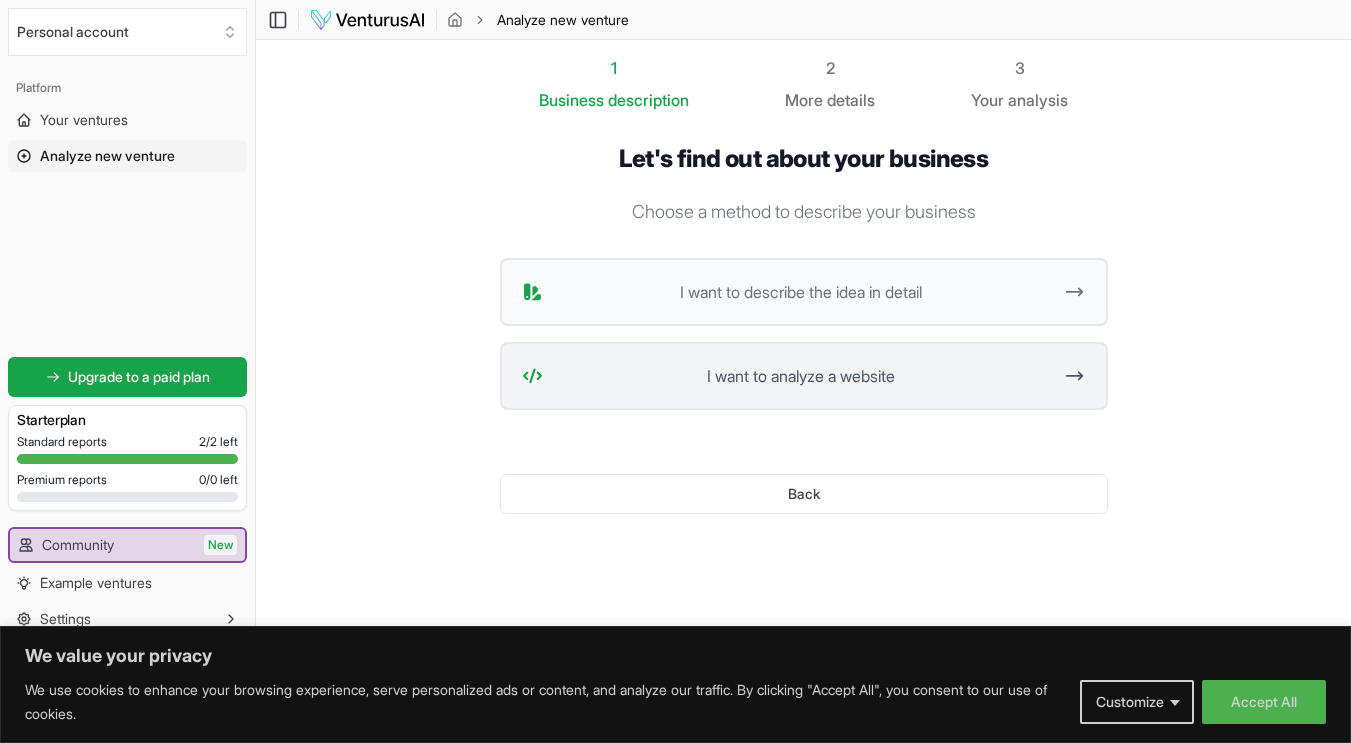 click on "I want to analyze a website" at bounding box center (801, 376) 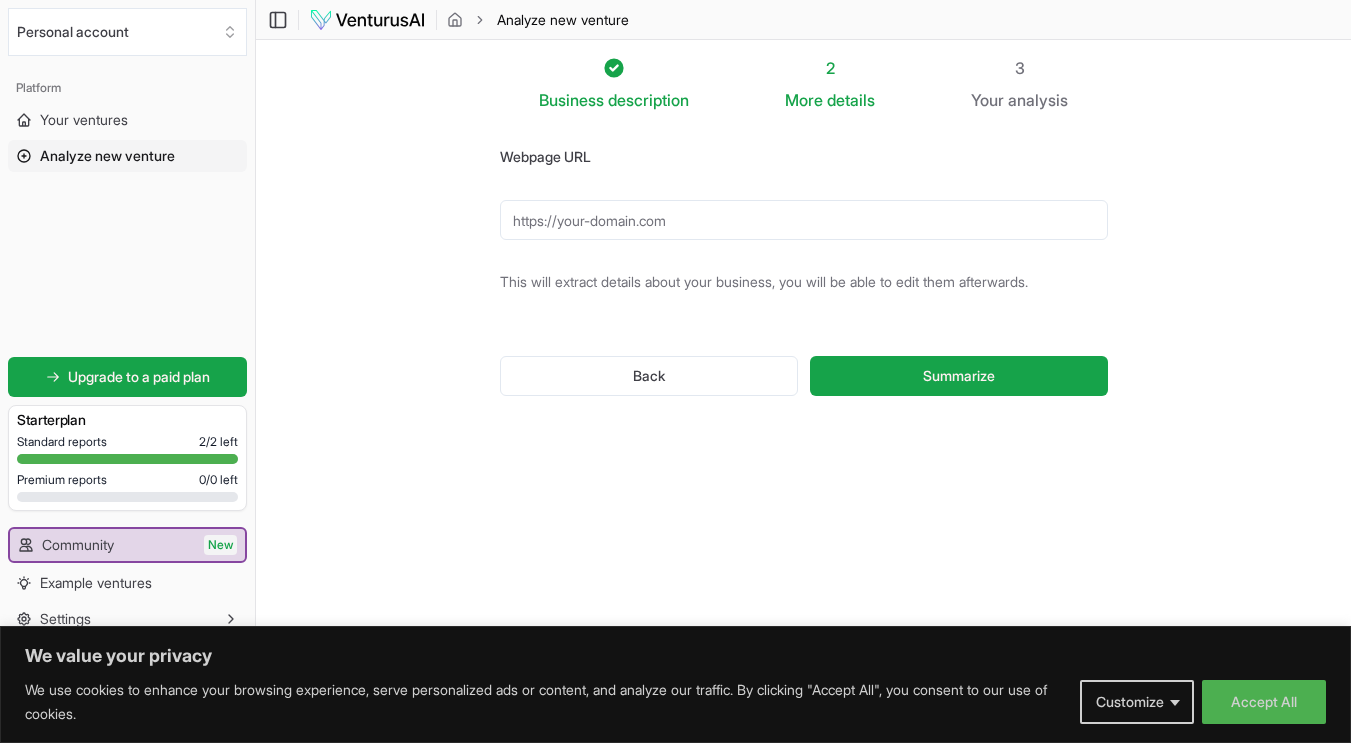click on "Webpage URL" at bounding box center (804, 220) 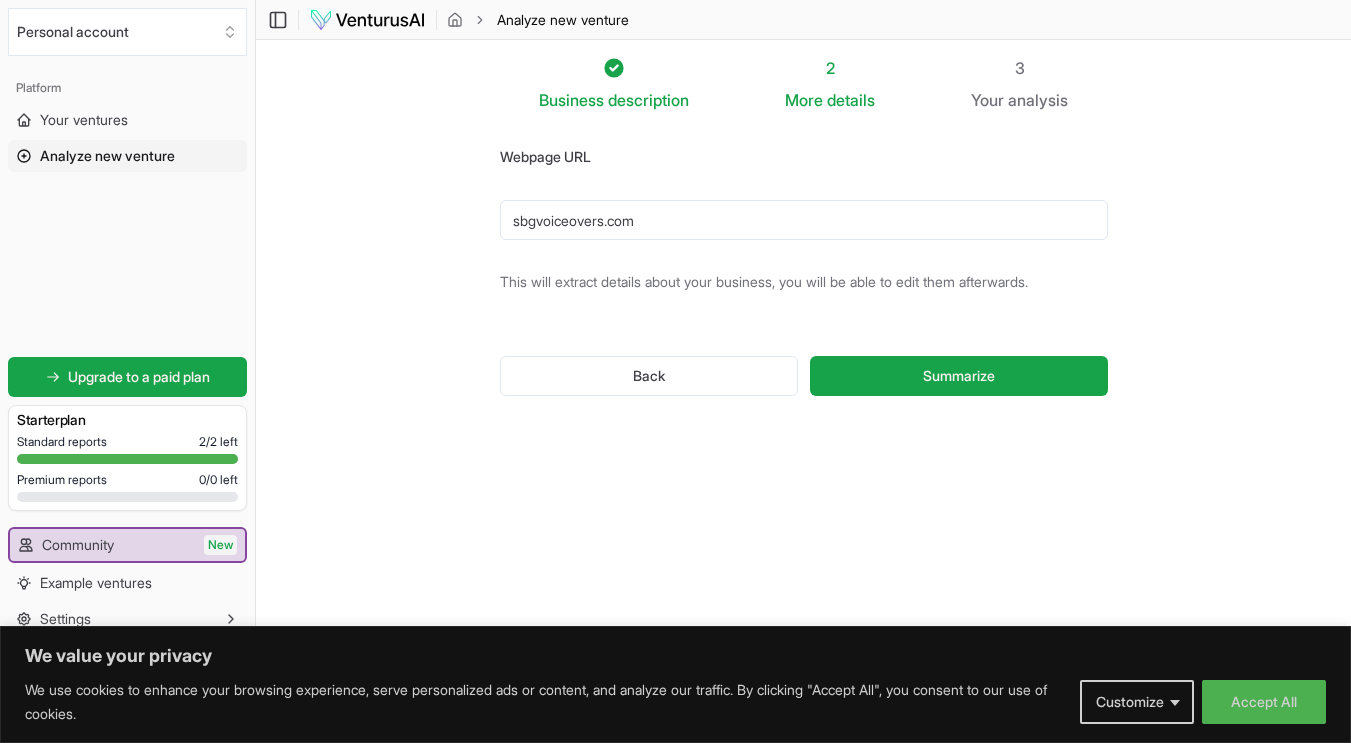 click on "sbgvoiceovers.com" at bounding box center [804, 220] 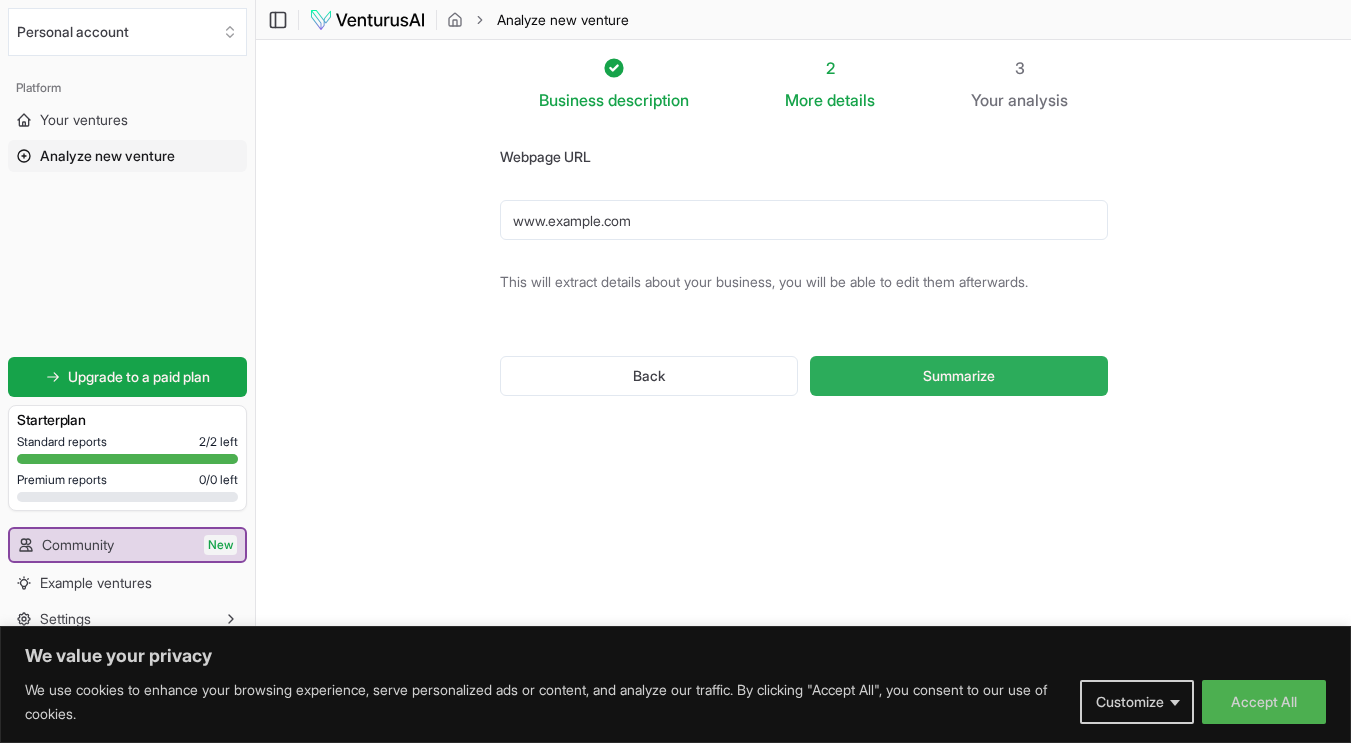click on "Summarize" at bounding box center (959, 376) 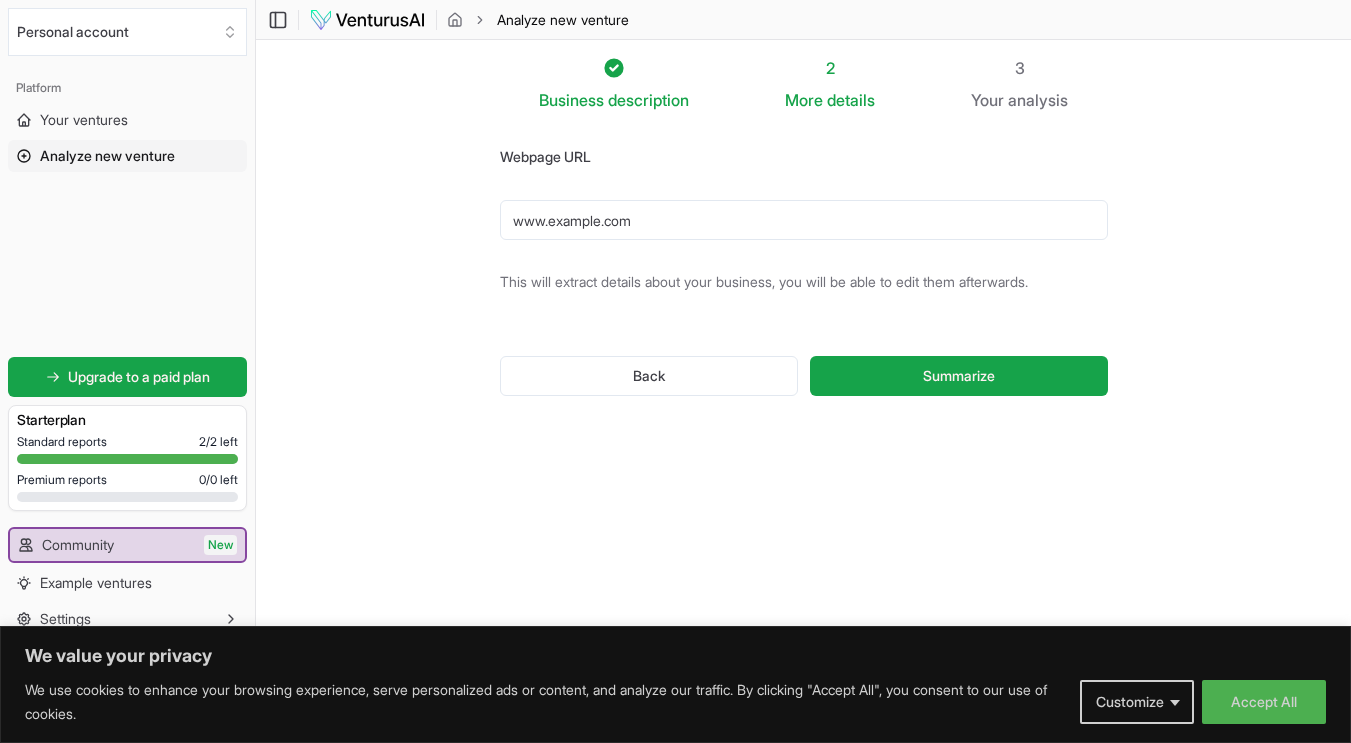 drag, startPoint x: 550, startPoint y: 220, endPoint x: 546, endPoint y: 236, distance: 16.492422 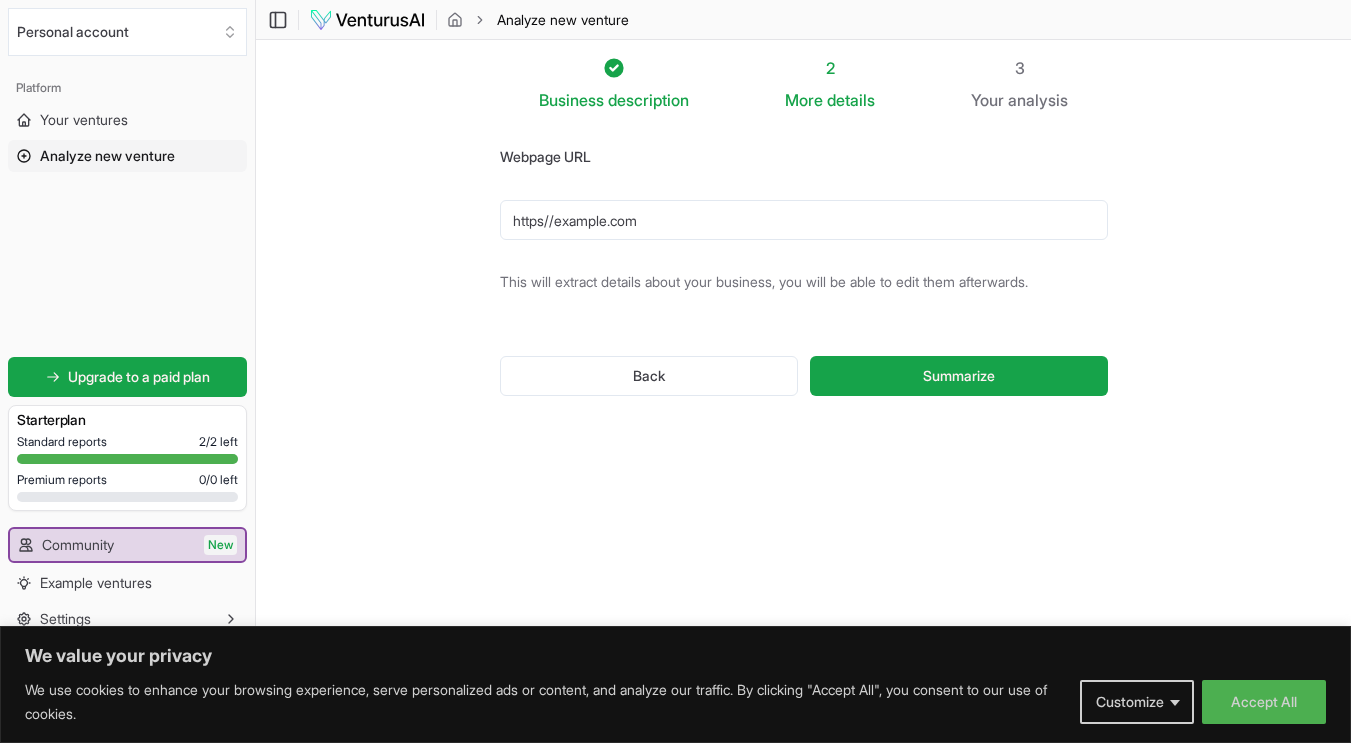 click on "Summarize" at bounding box center [958, 376] 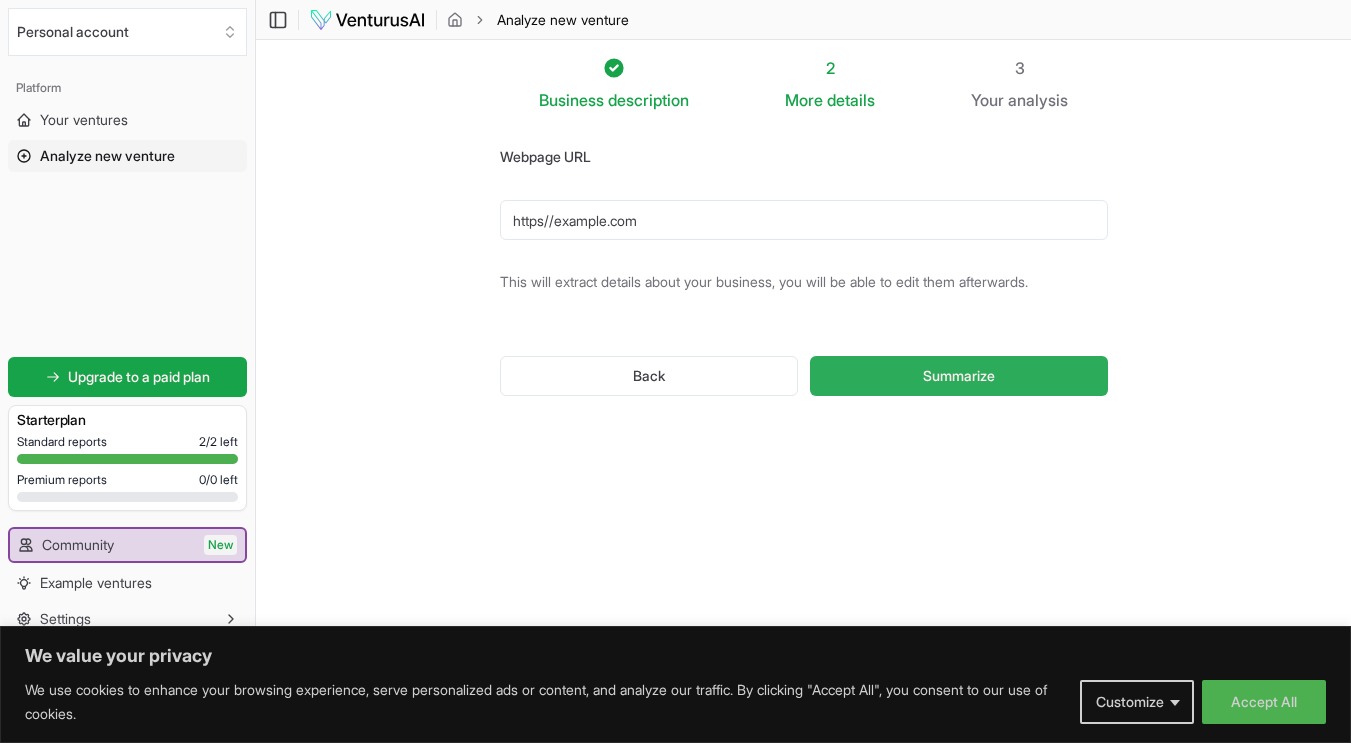 click on "Summarize" at bounding box center (958, 376) 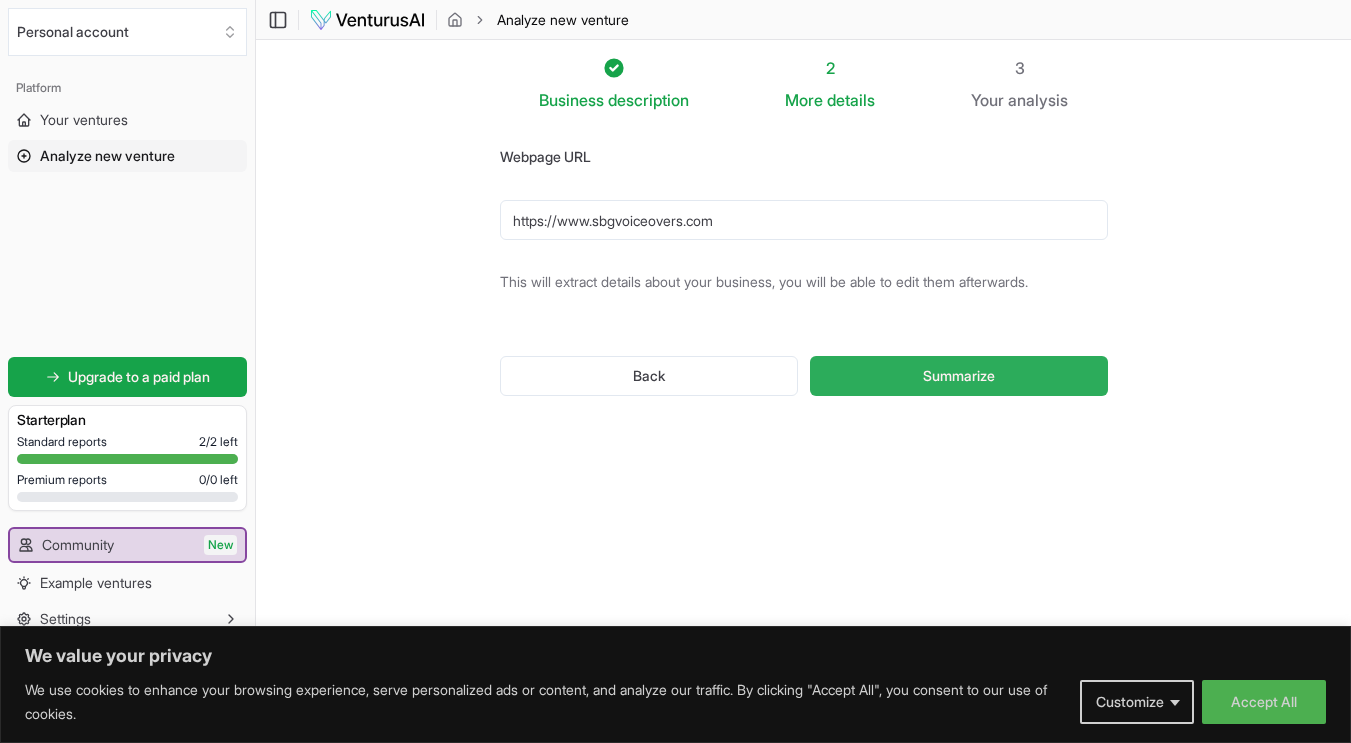 type on "https//www.sbgvoiceovers.com" 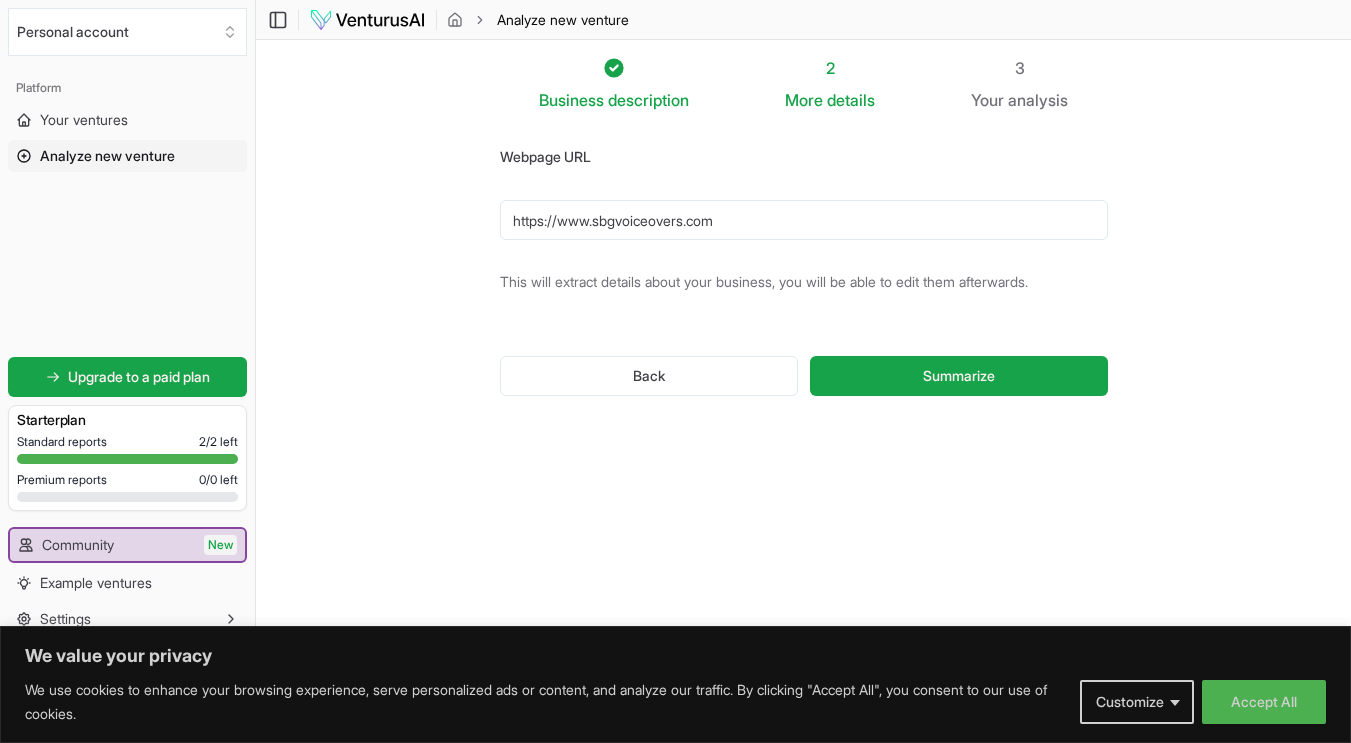 drag, startPoint x: 785, startPoint y: 199, endPoint x: 559, endPoint y: 220, distance: 226.97357 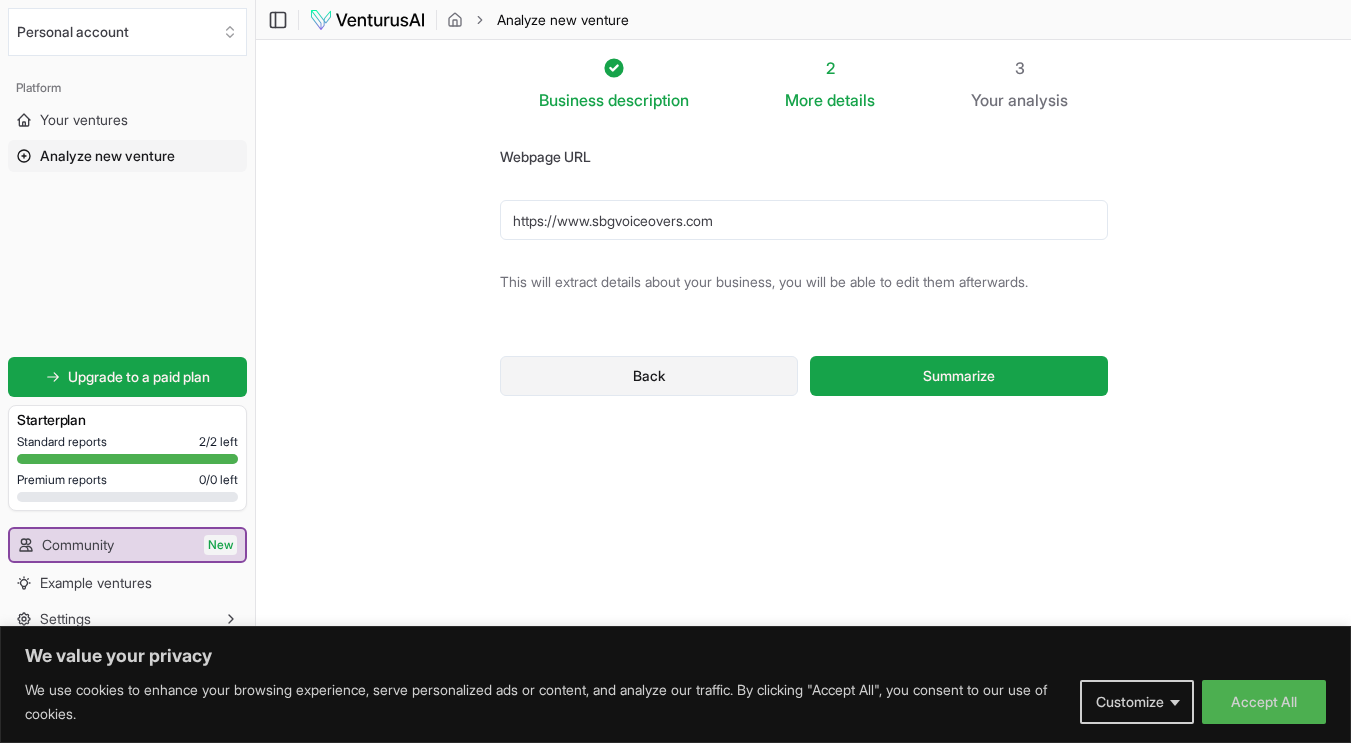 click on "Back" at bounding box center [649, 376] 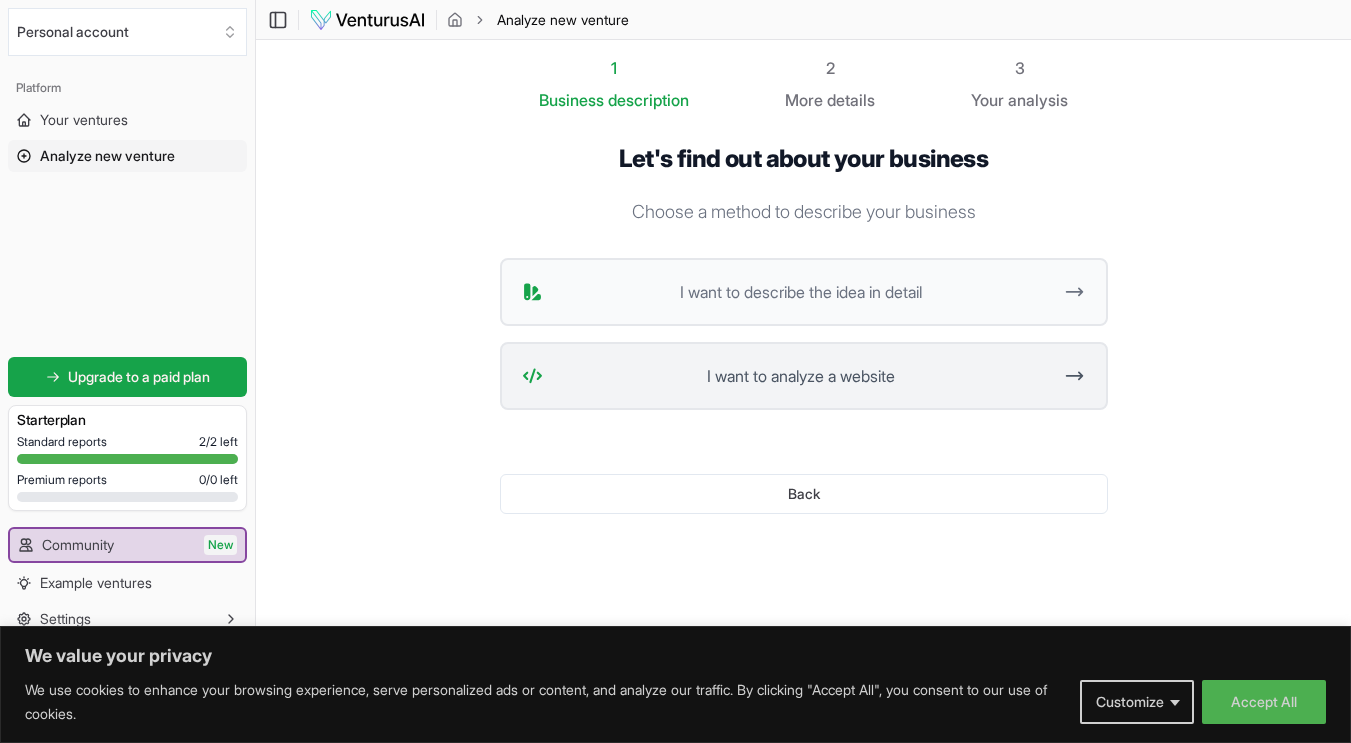 click on "I want to analyze a website" at bounding box center [801, 376] 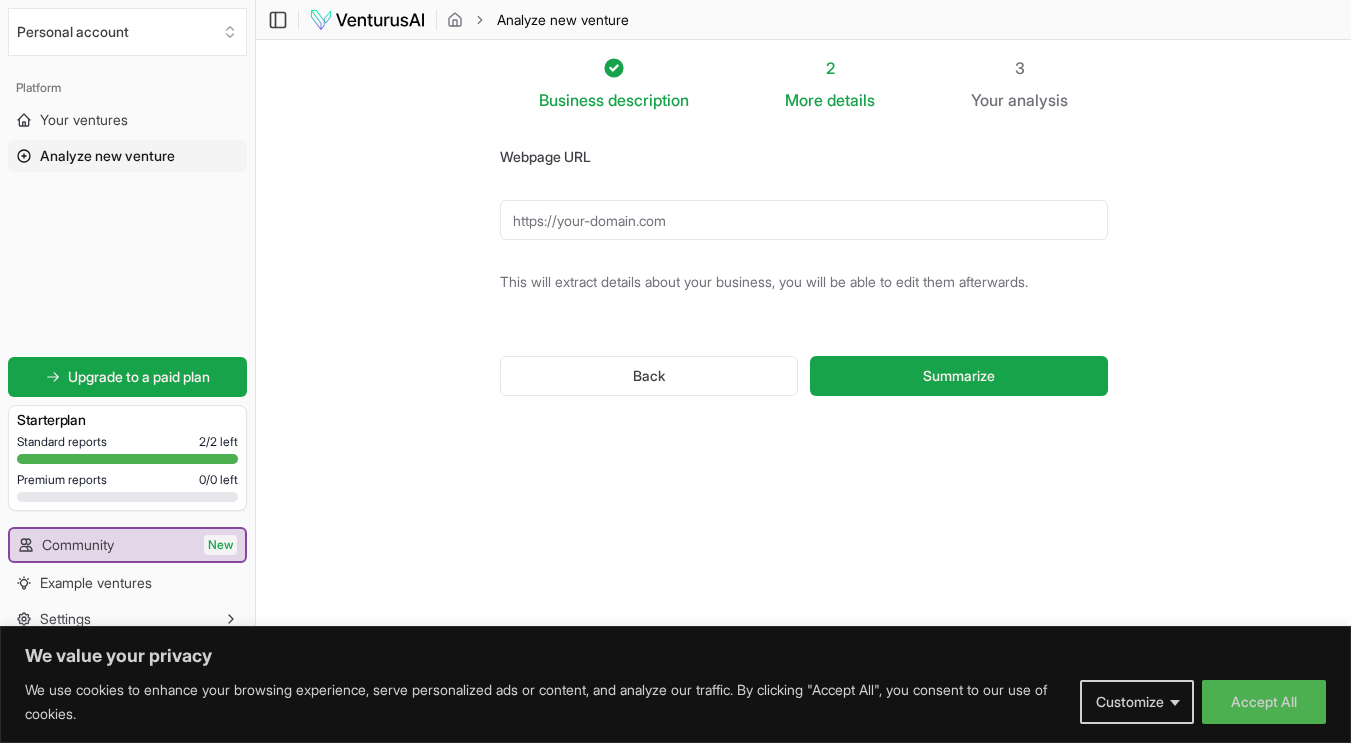 click on "Webpage URL" at bounding box center [804, 220] 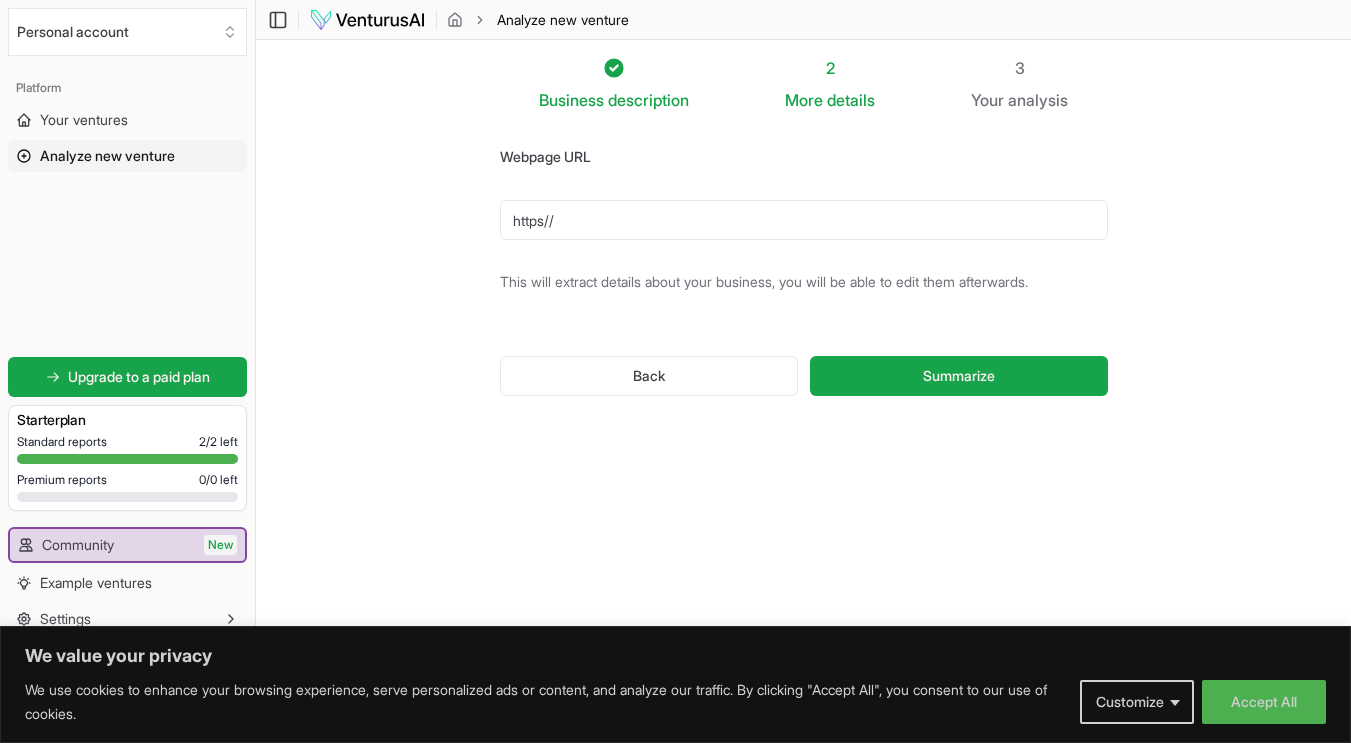 click on "https//" at bounding box center (804, 220) 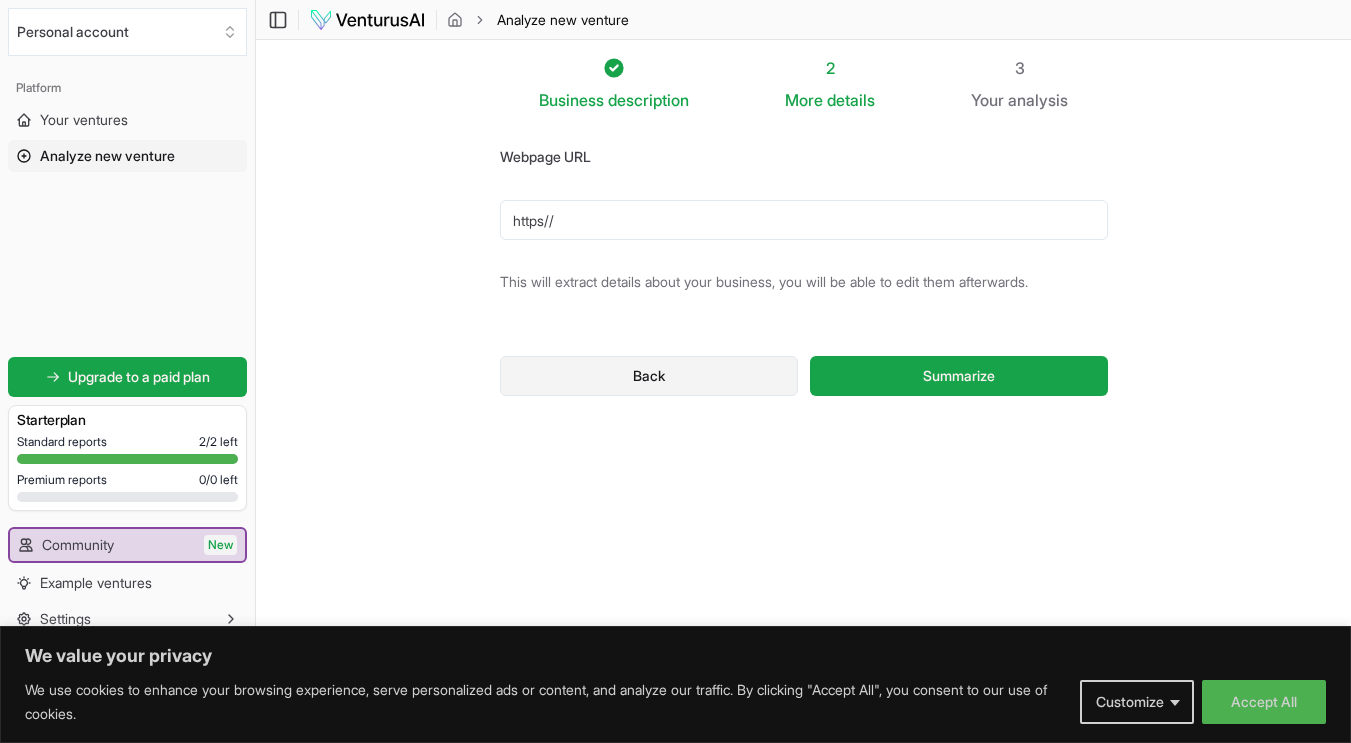 click on "Back" at bounding box center (649, 376) 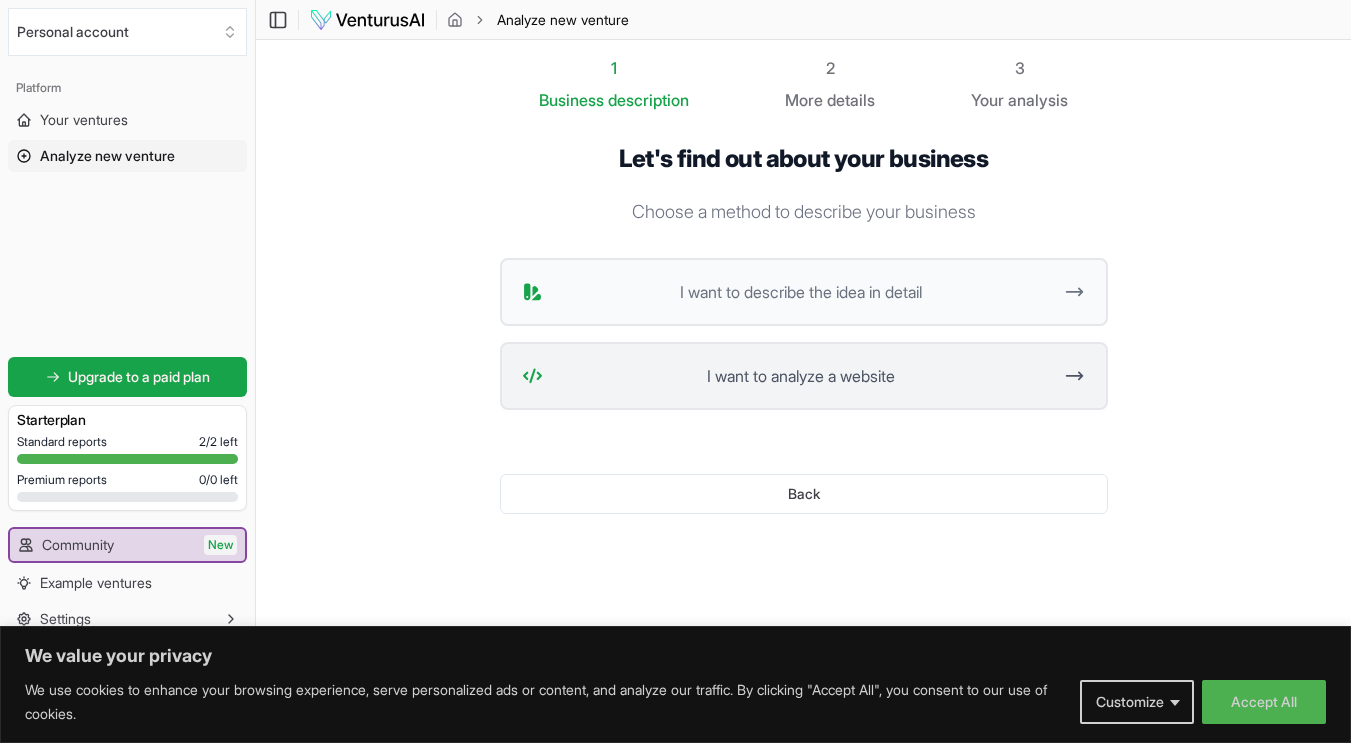 click on "I want to analyze a website" at bounding box center (801, 376) 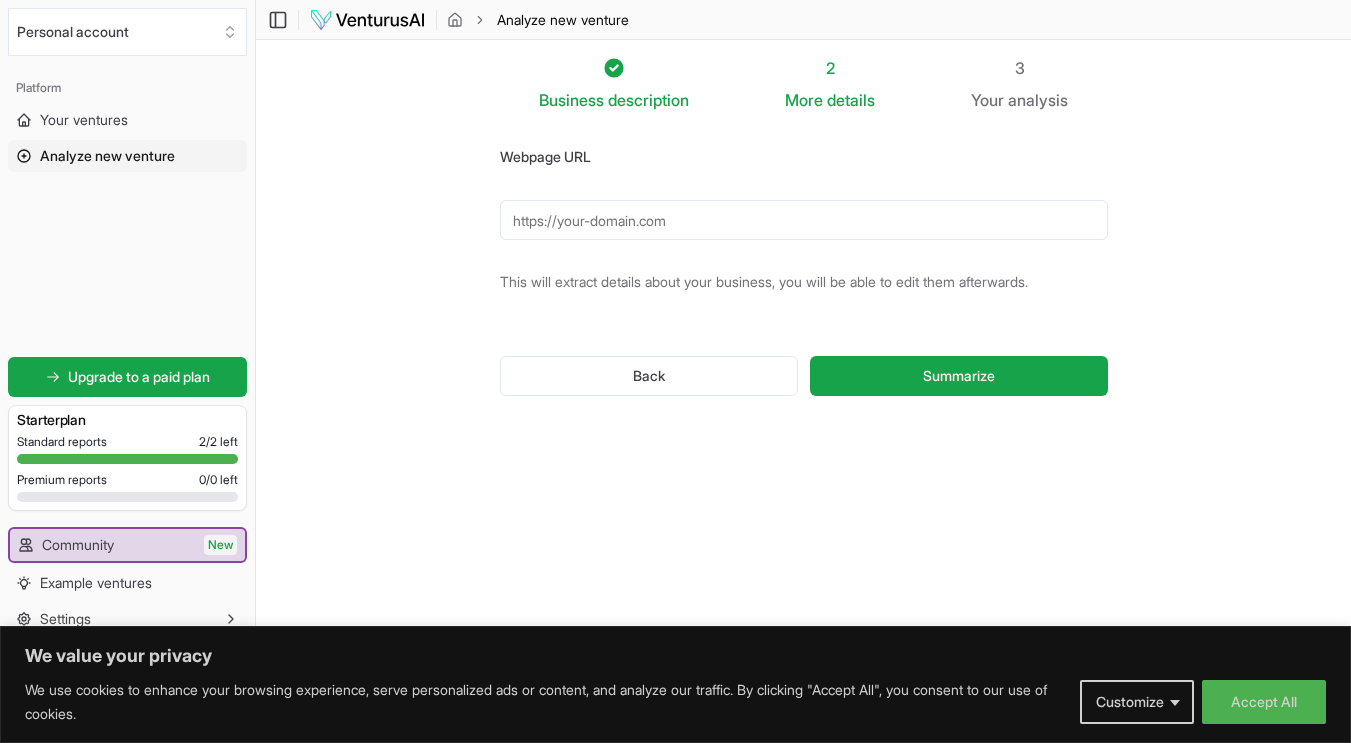 click on "Webpage URL" at bounding box center (804, 220) 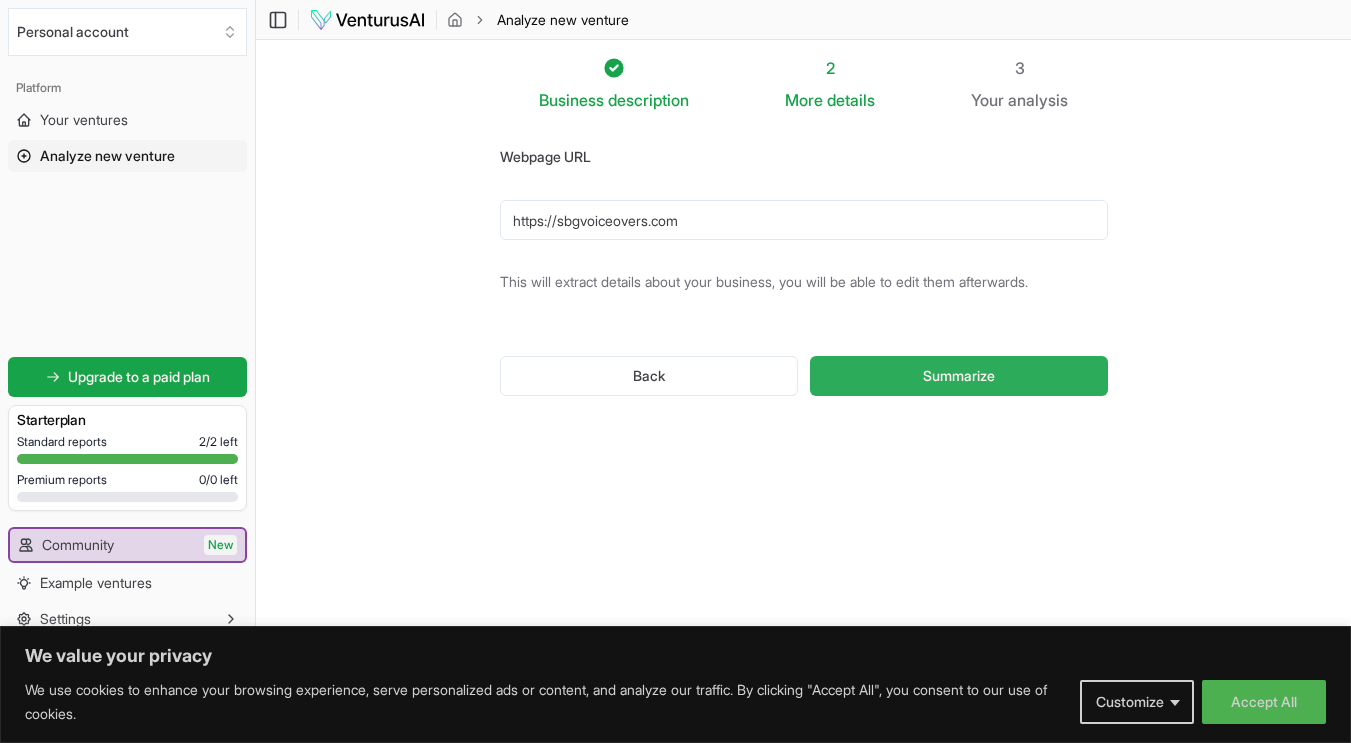 type on "https://sbgvoiceovers.com" 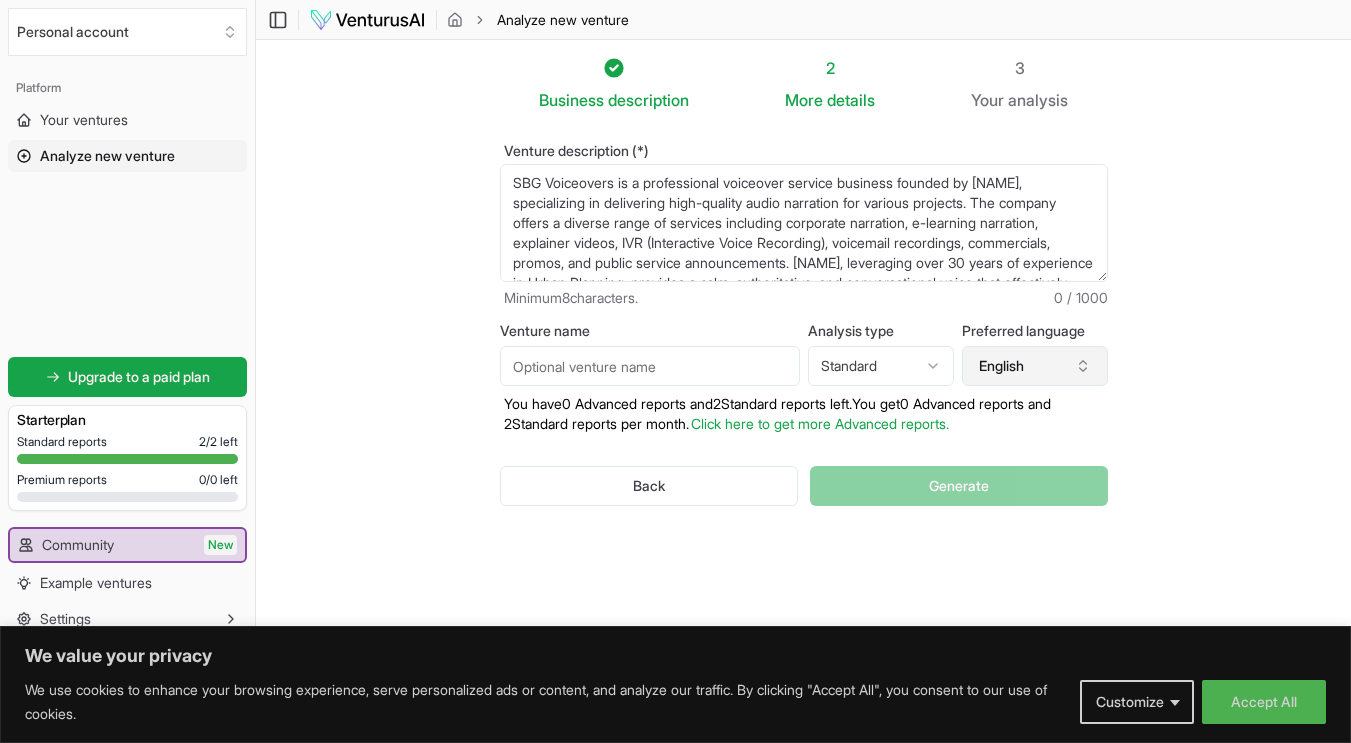 scroll, scrollTop: 1, scrollLeft: 0, axis: vertical 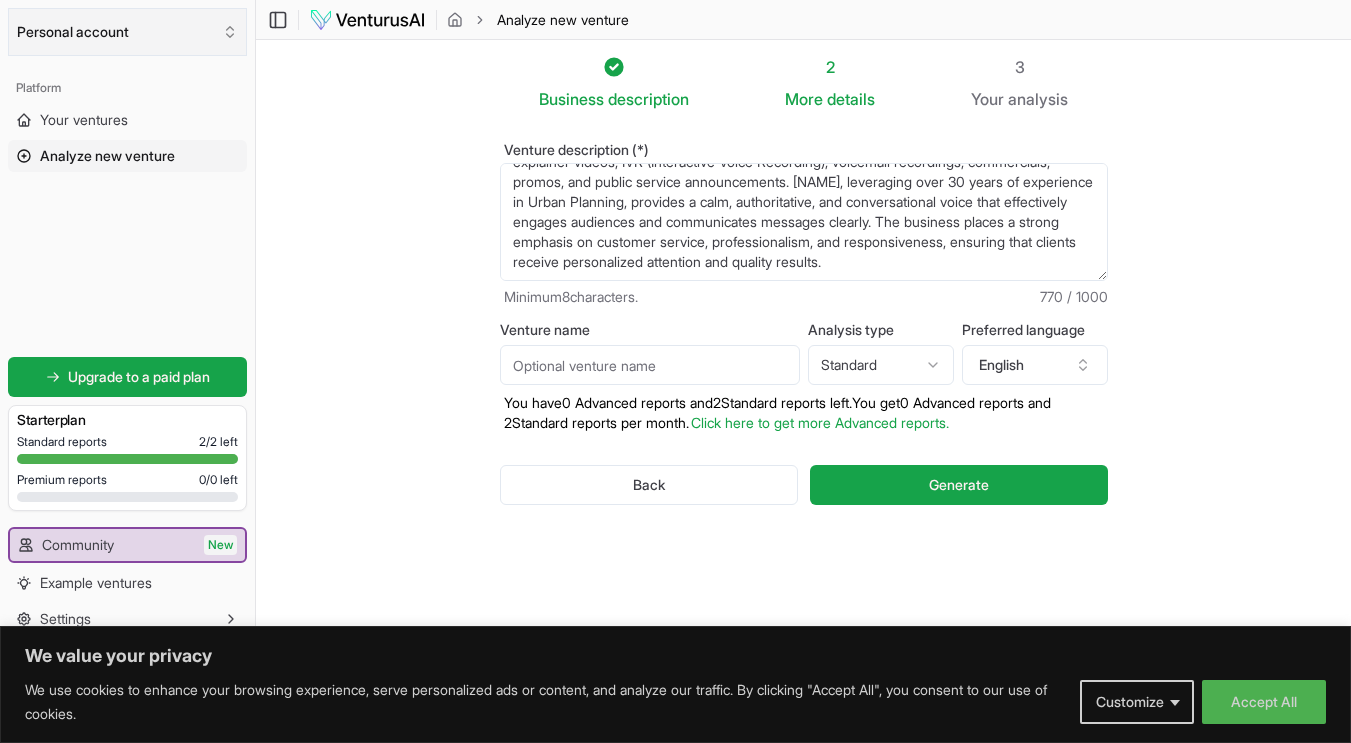 click 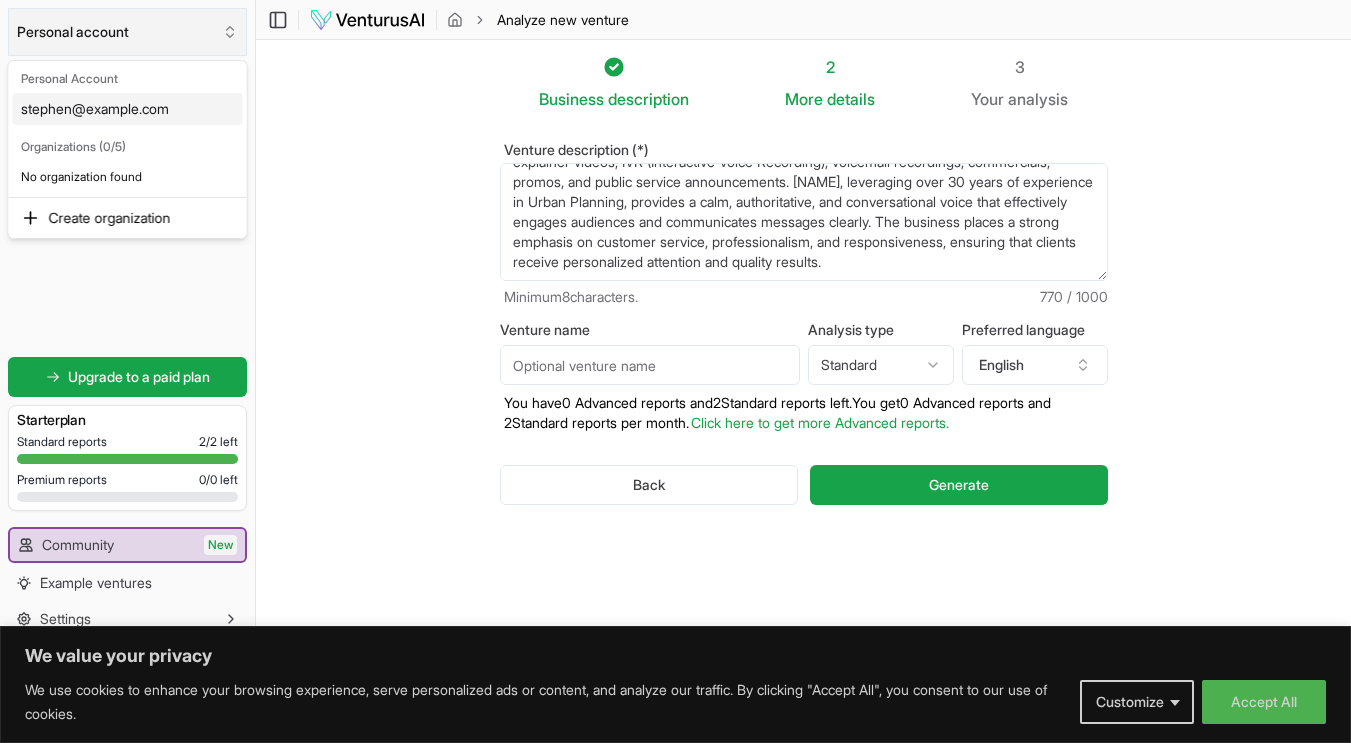 click on "We value your privacy We use cookies to enhance your browsing experience, serve personalized ads or content, and analyze our traffic. By clicking "Accept All", you consent to our use of cookies. Customize    Accept All Customize Consent Preferences   We use cookies to help you navigate efficiently and perform certain functions. You will find detailed information about all cookies under each consent category below. The cookies that are categorized as "Necessary" are stored on your browser as they are essential for enabling the basic functionalities of the site. ...  Show more Necessary Always Active Necessary cookies are required to enable the basic features of this site, such as providing secure log-in or adjusting your consent preferences. These cookies do not store any personally identifiable data. Cookie cookieyes-consent Duration 1 year Description Cookie __cf_bm Duration 1 hour Description This cookie, set by Cloudflare, is used to support Cloudflare Bot Management.  Cookie _cfuvid Duration session lidc" at bounding box center (675, 370) 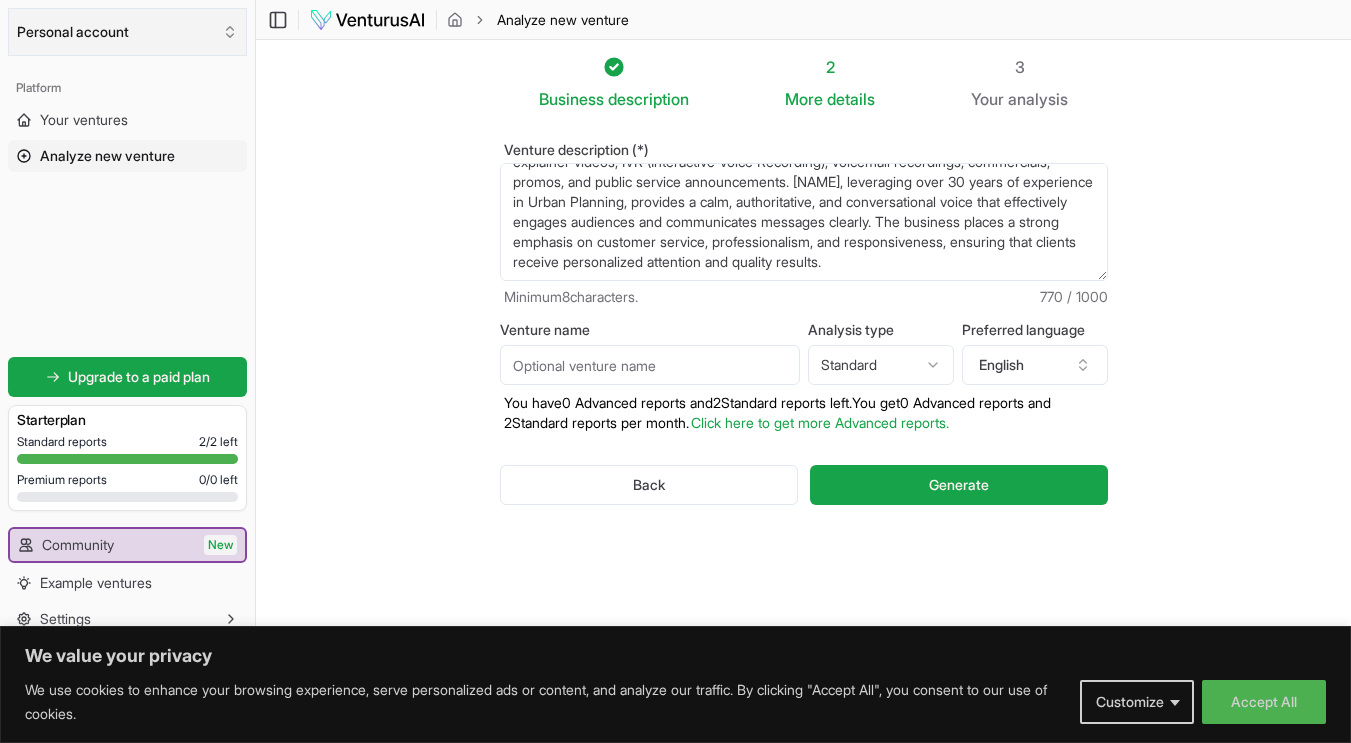 click 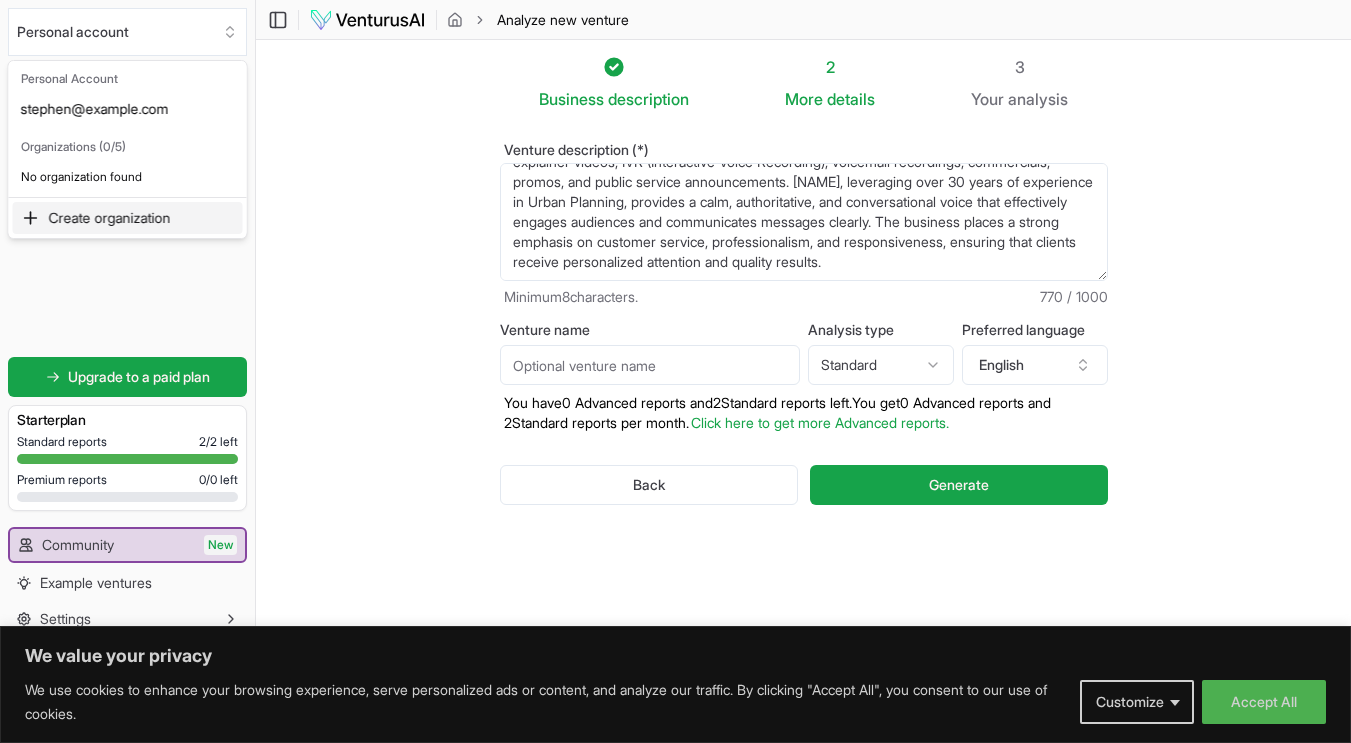 click on "We value your privacy We use cookies to enhance your browsing experience, serve personalized ads or content, and analyze our traffic. By clicking "Accept All", you consent to our use of cookies. Customize    Accept All Customize Consent Preferences   We use cookies to help you navigate efficiently and perform certain functions. You will find detailed information about all cookies under each consent category below. The cookies that are categorized as "Necessary" are stored on your browser as they are essential for enabling the basic functionalities of the site. ...  Show more Necessary Always Active Necessary cookies are required to enable the basic features of this site, such as providing secure log-in or adjusting your consent preferences. These cookies do not store any personally identifiable data. Cookie cookieyes-consent Duration 1 year Description Cookie __cf_bm Duration 1 hour Description This cookie, set by Cloudflare, is used to support Cloudflare Bot Management.  Cookie _cfuvid Duration session lidc" at bounding box center [675, 370] 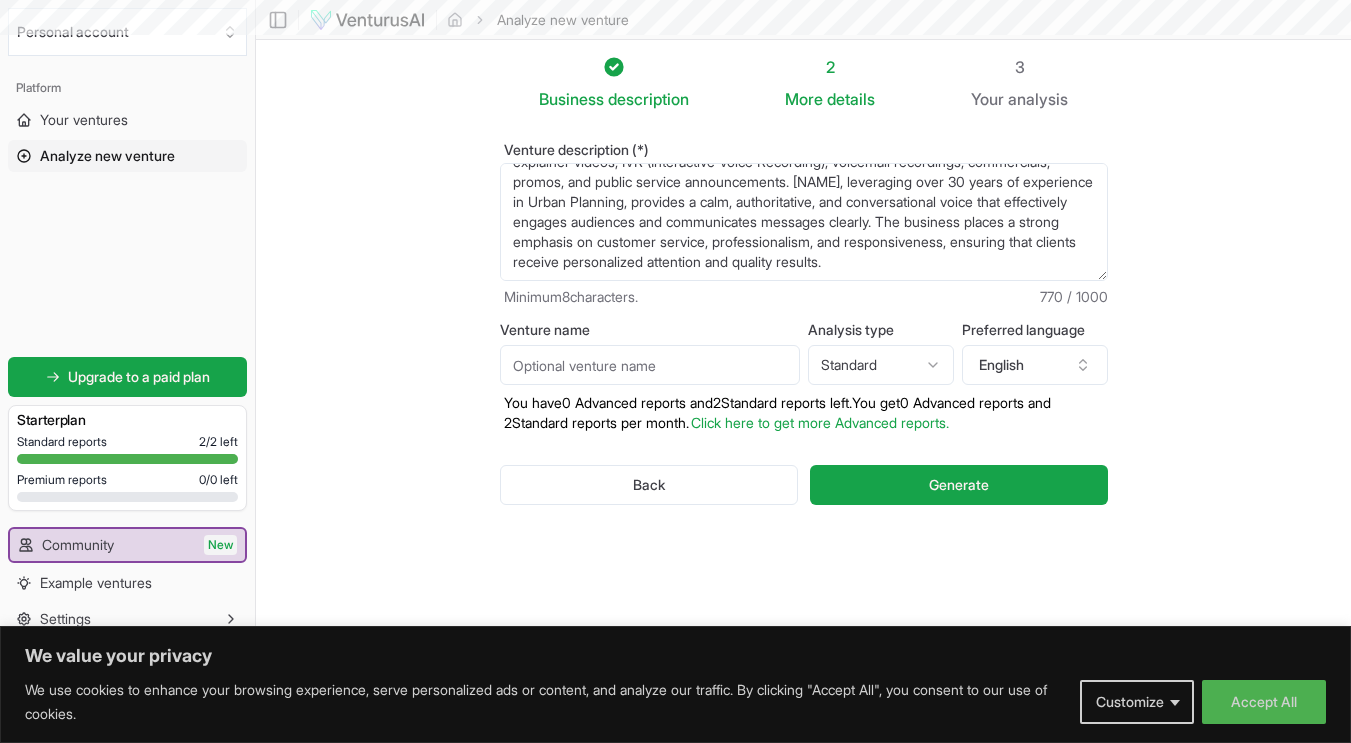 scroll, scrollTop: 0, scrollLeft: 0, axis: both 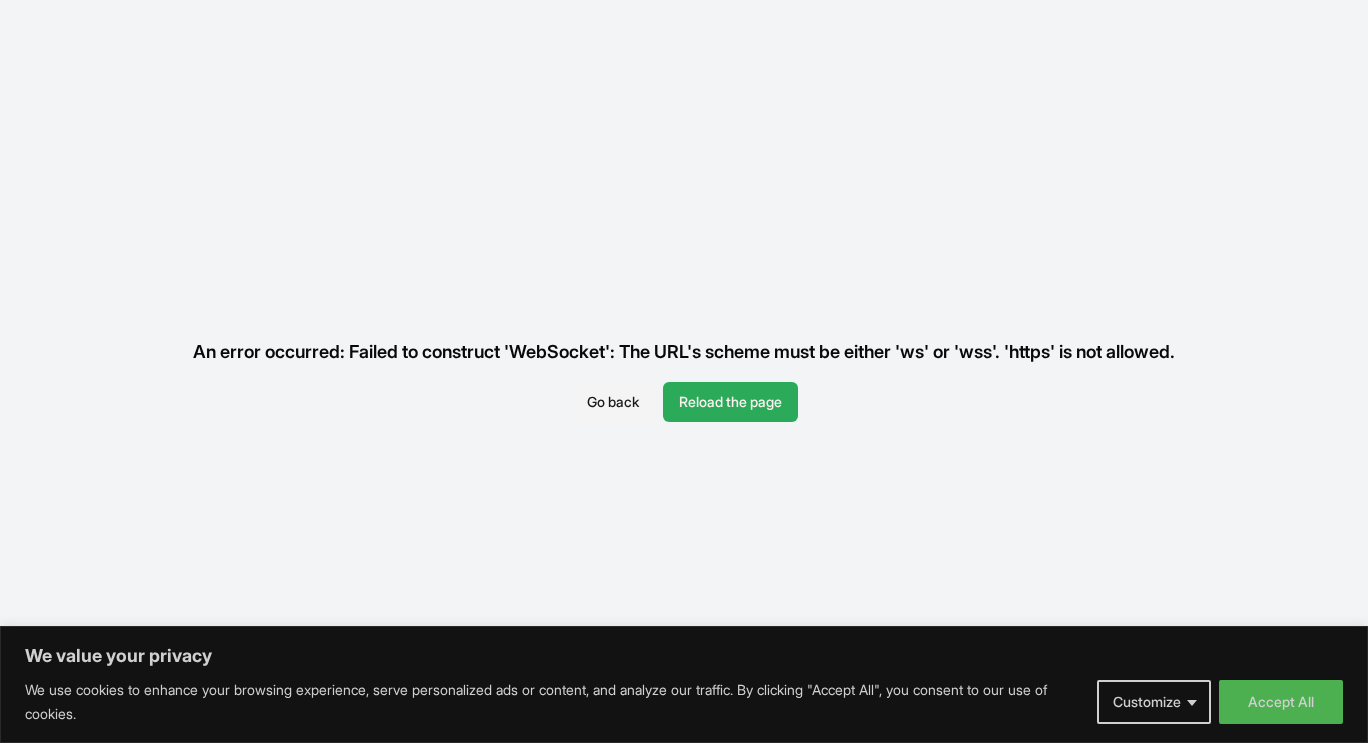 click on "Reload the page" at bounding box center (730, 402) 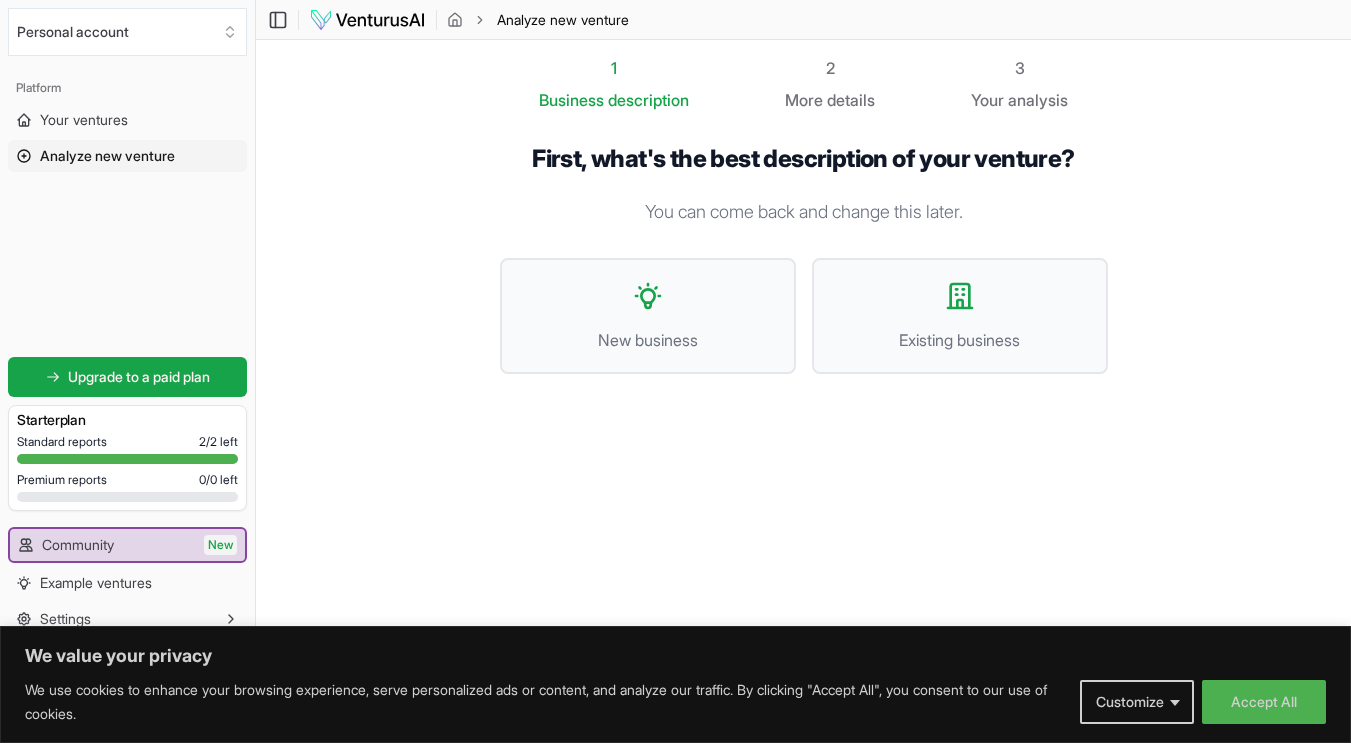 scroll, scrollTop: 1, scrollLeft: 0, axis: vertical 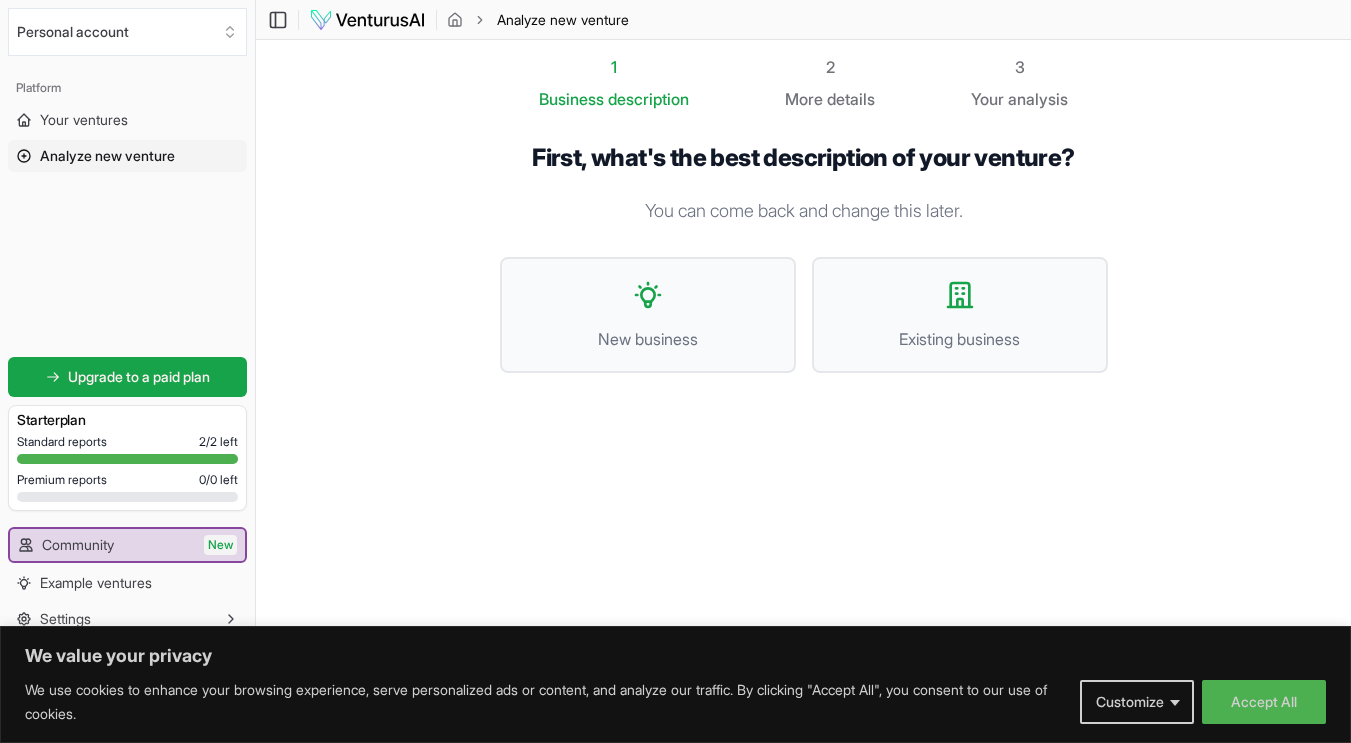 click on "You can come back and change this later." at bounding box center [804, 211] 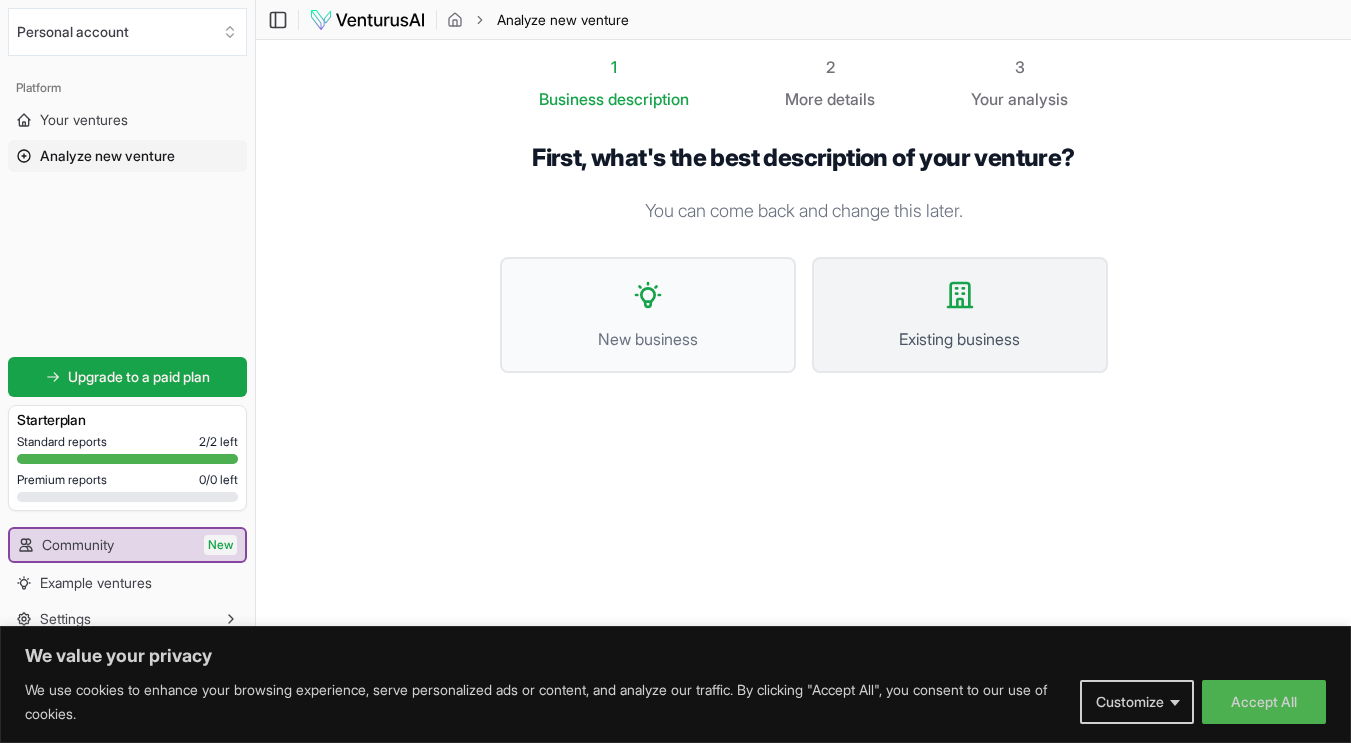 click on "Existing business" at bounding box center [960, 339] 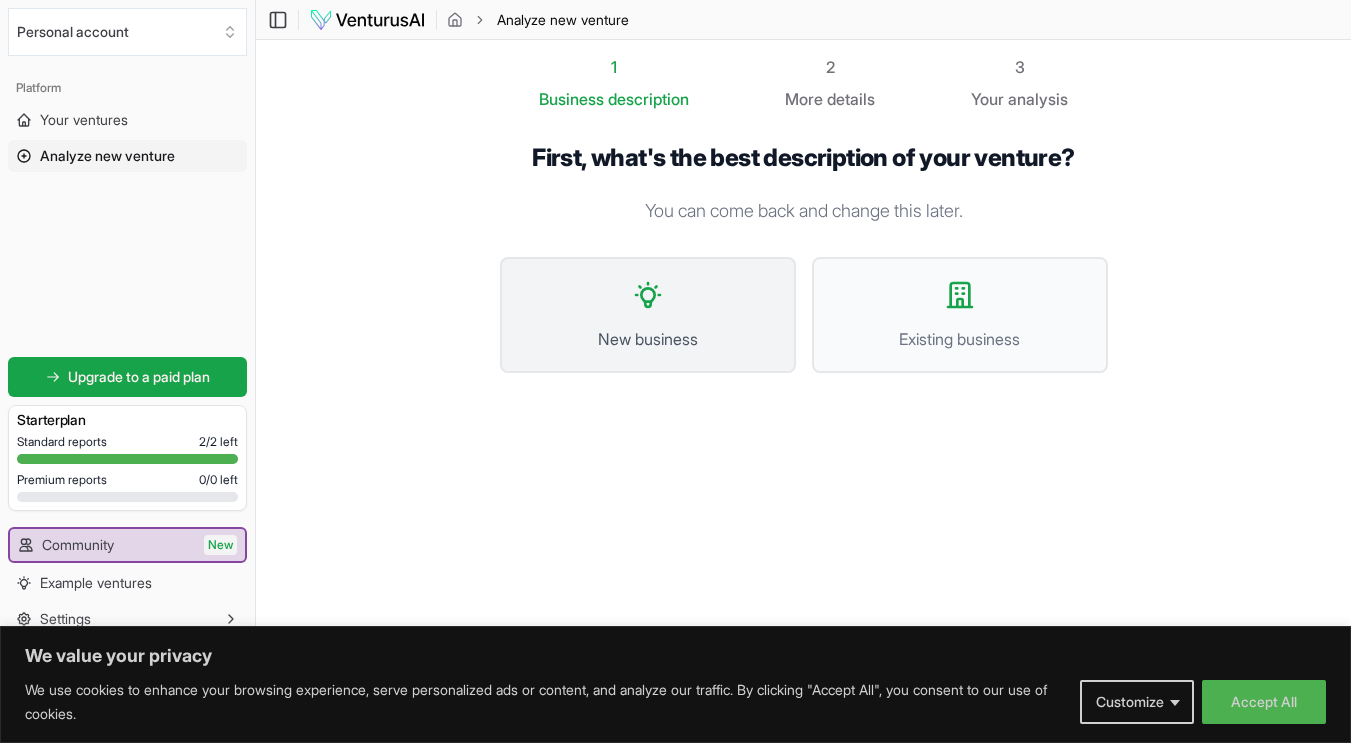 click on "New business" at bounding box center (648, 339) 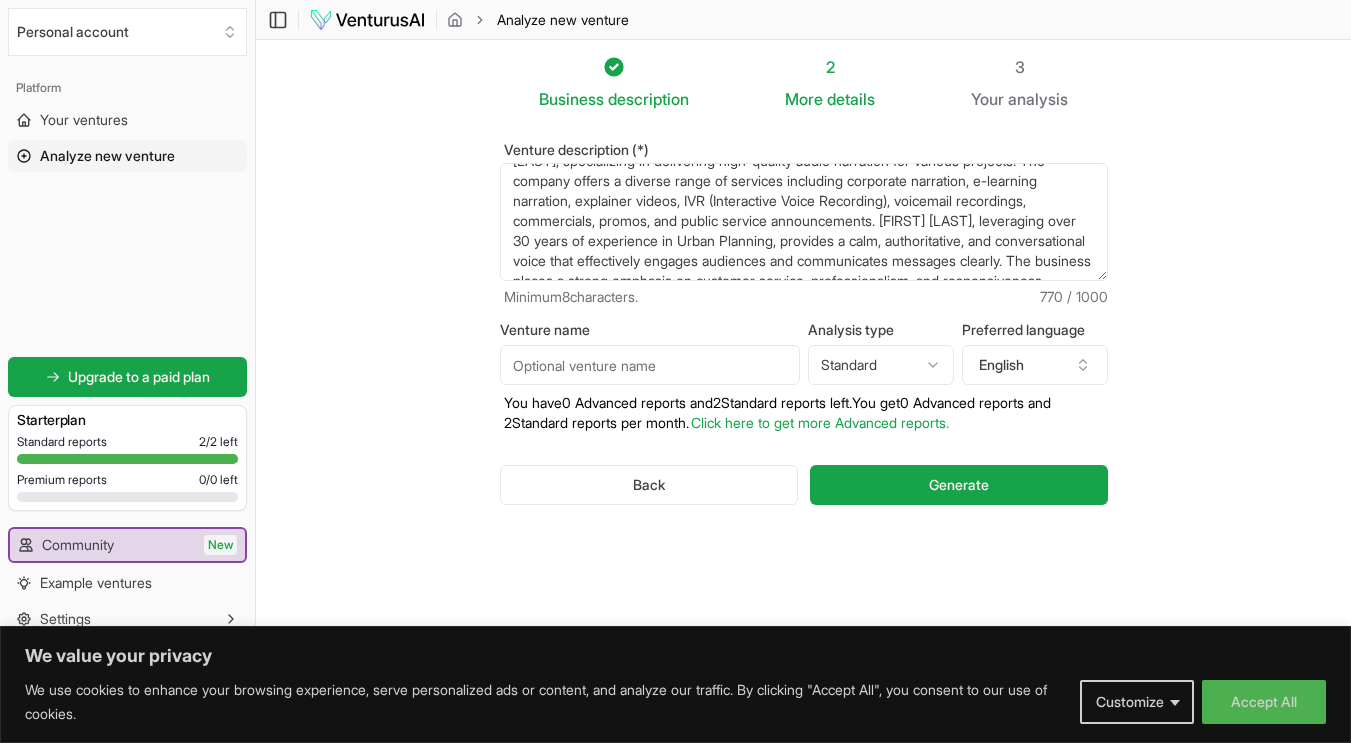scroll, scrollTop: 0, scrollLeft: 0, axis: both 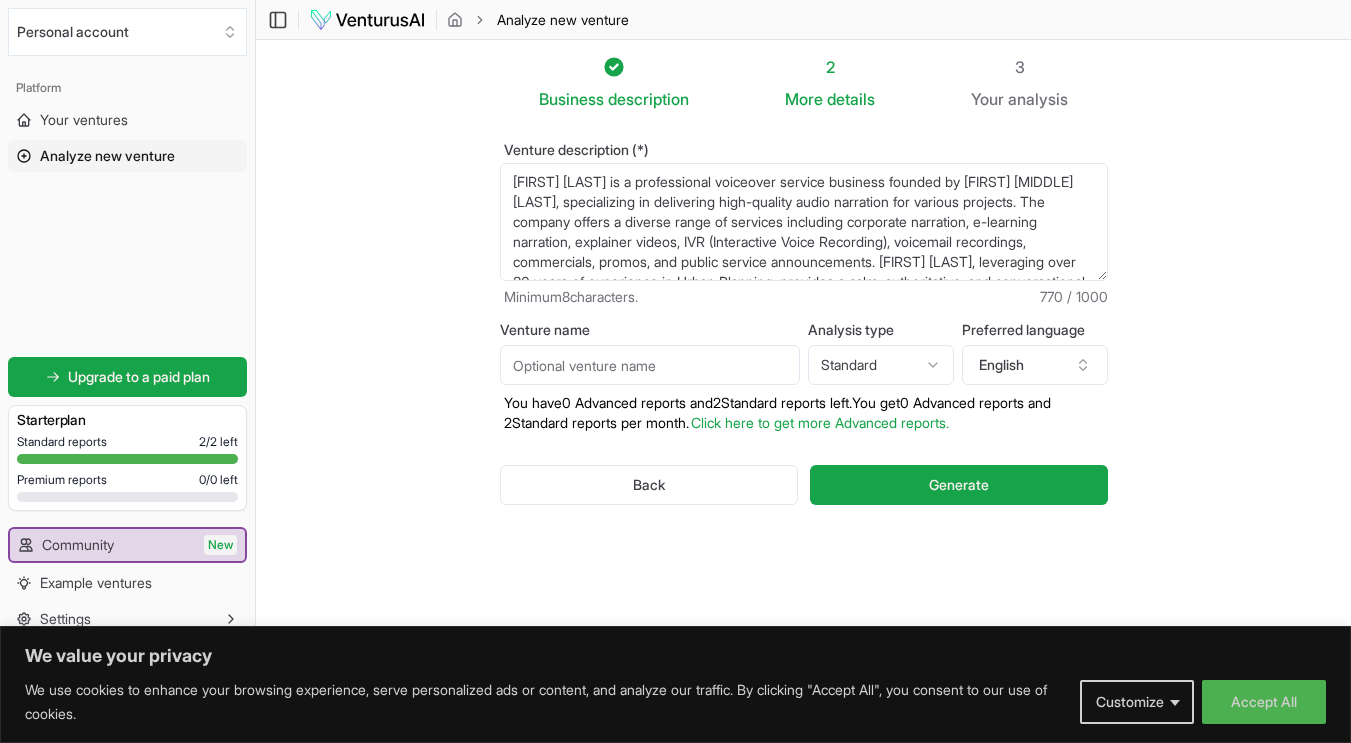 click on "More" at bounding box center [804, 99] 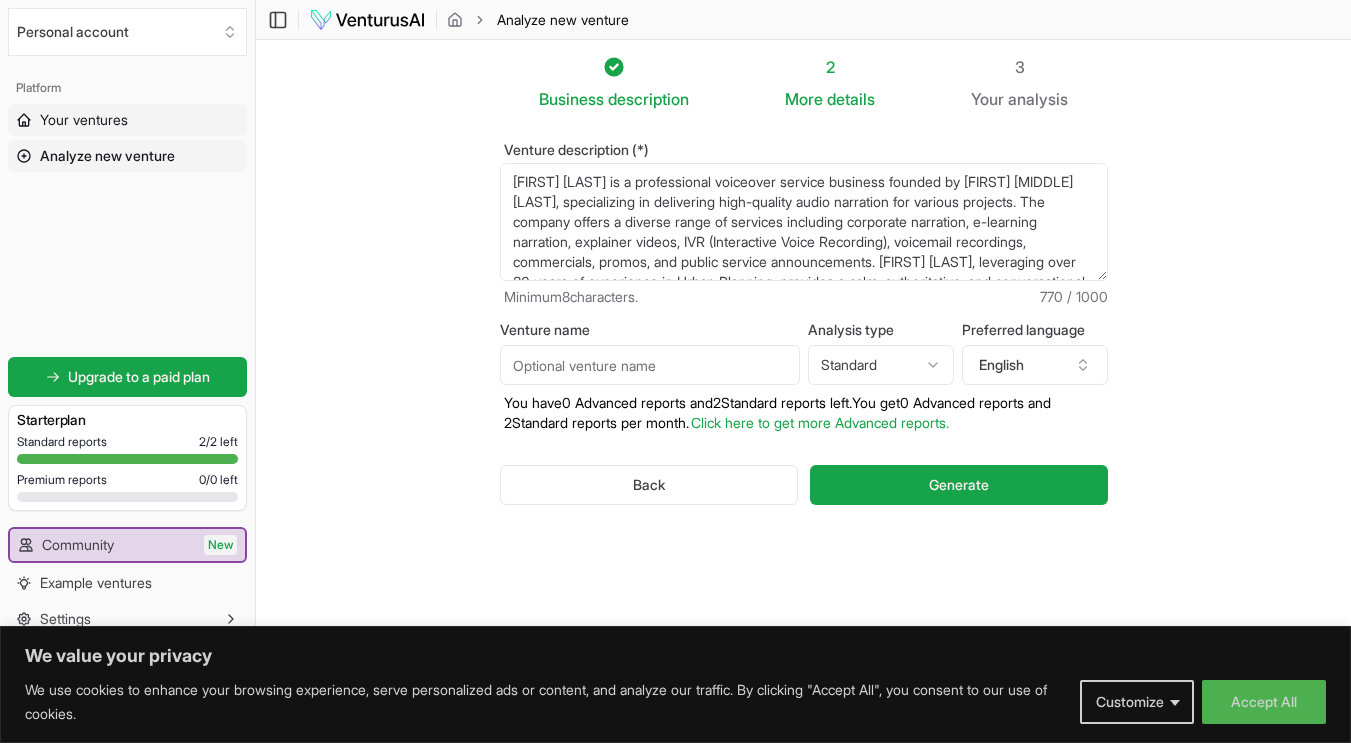 click on "Your ventures" at bounding box center [84, 120] 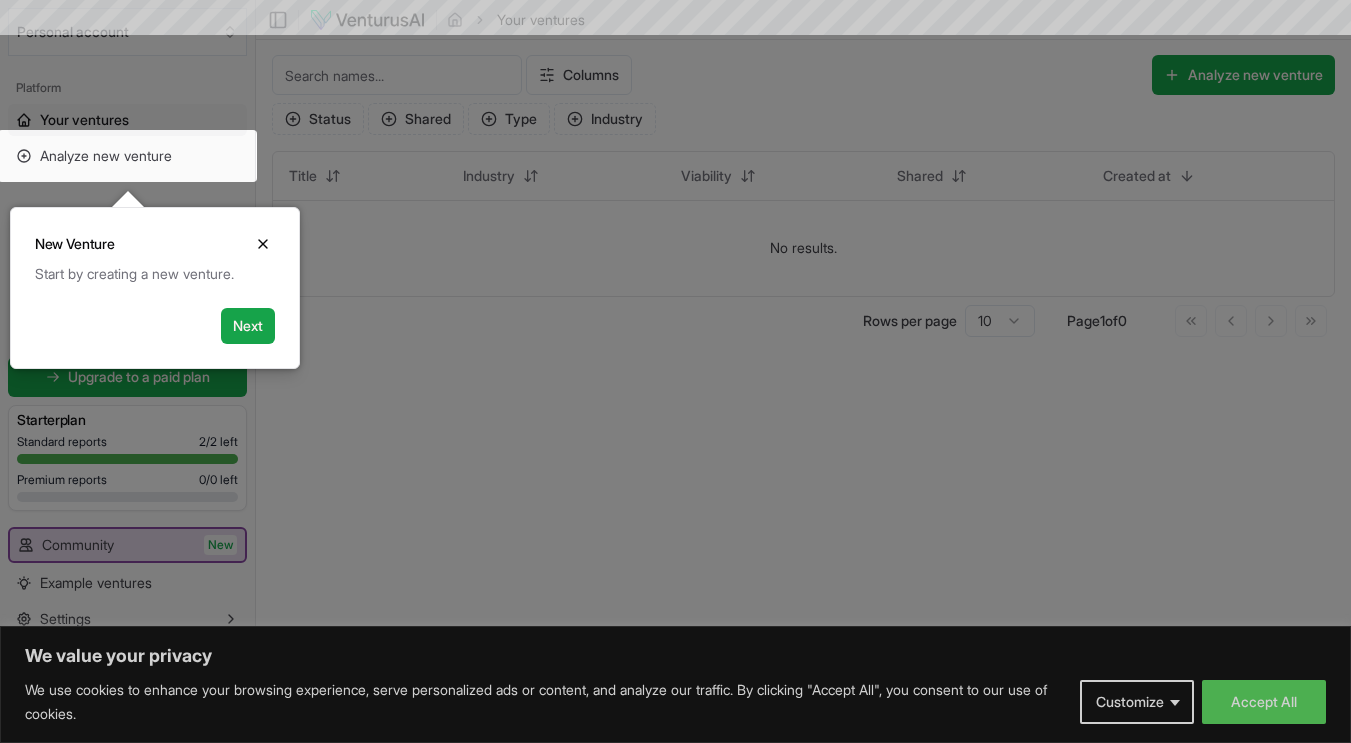 scroll, scrollTop: 0, scrollLeft: 0, axis: both 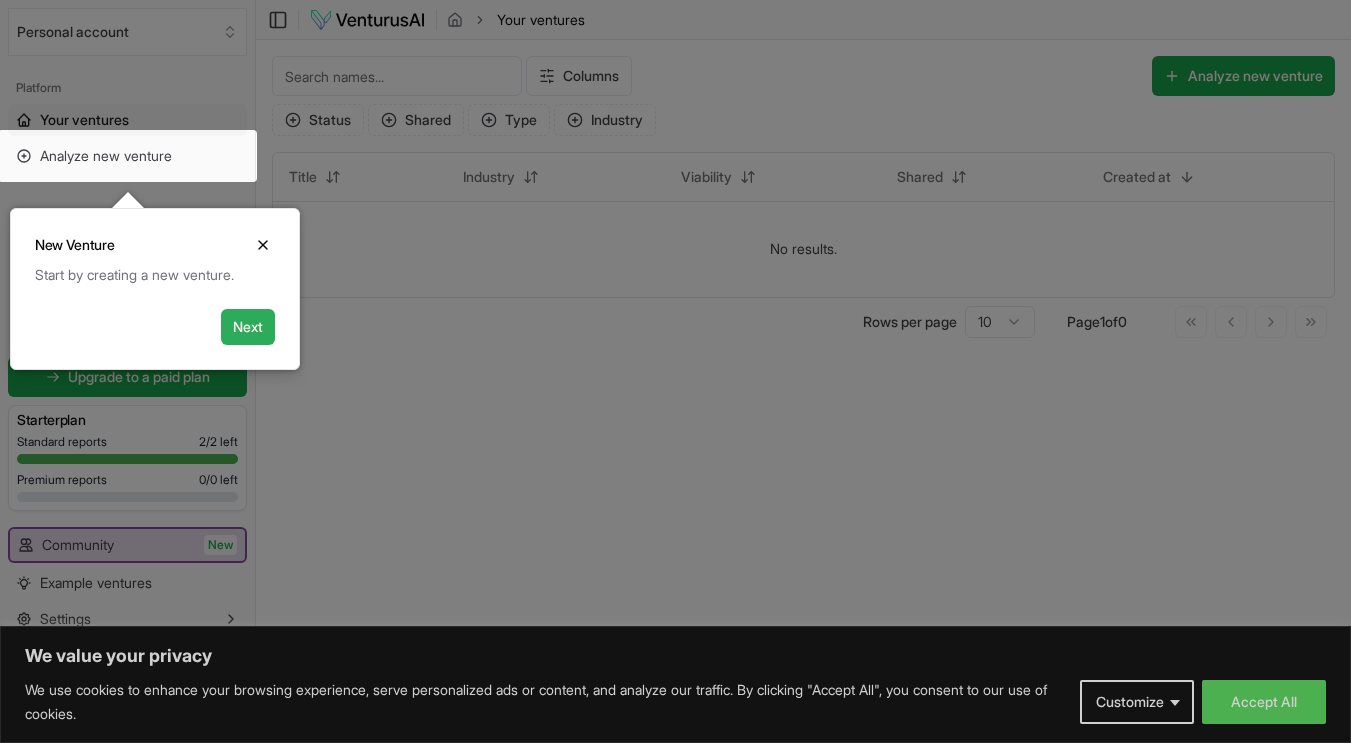 click on "Next" at bounding box center (248, 327) 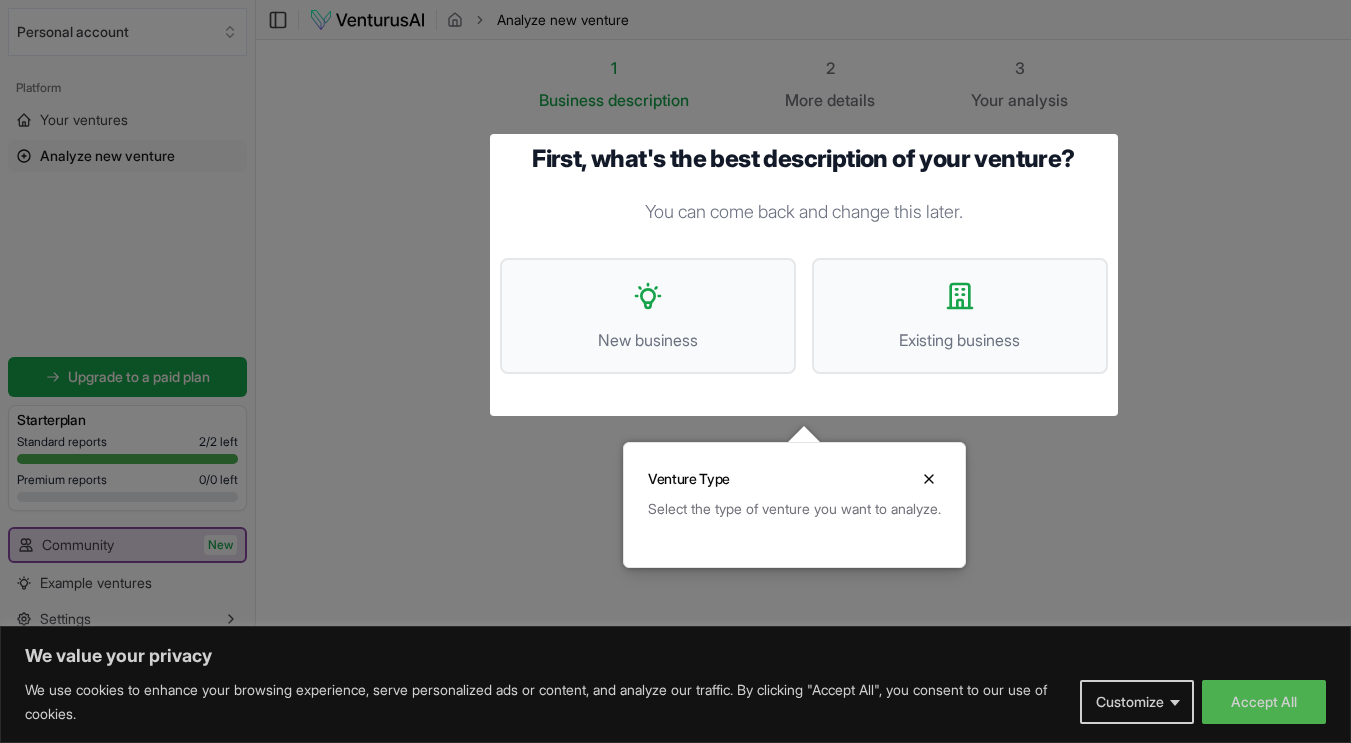 click 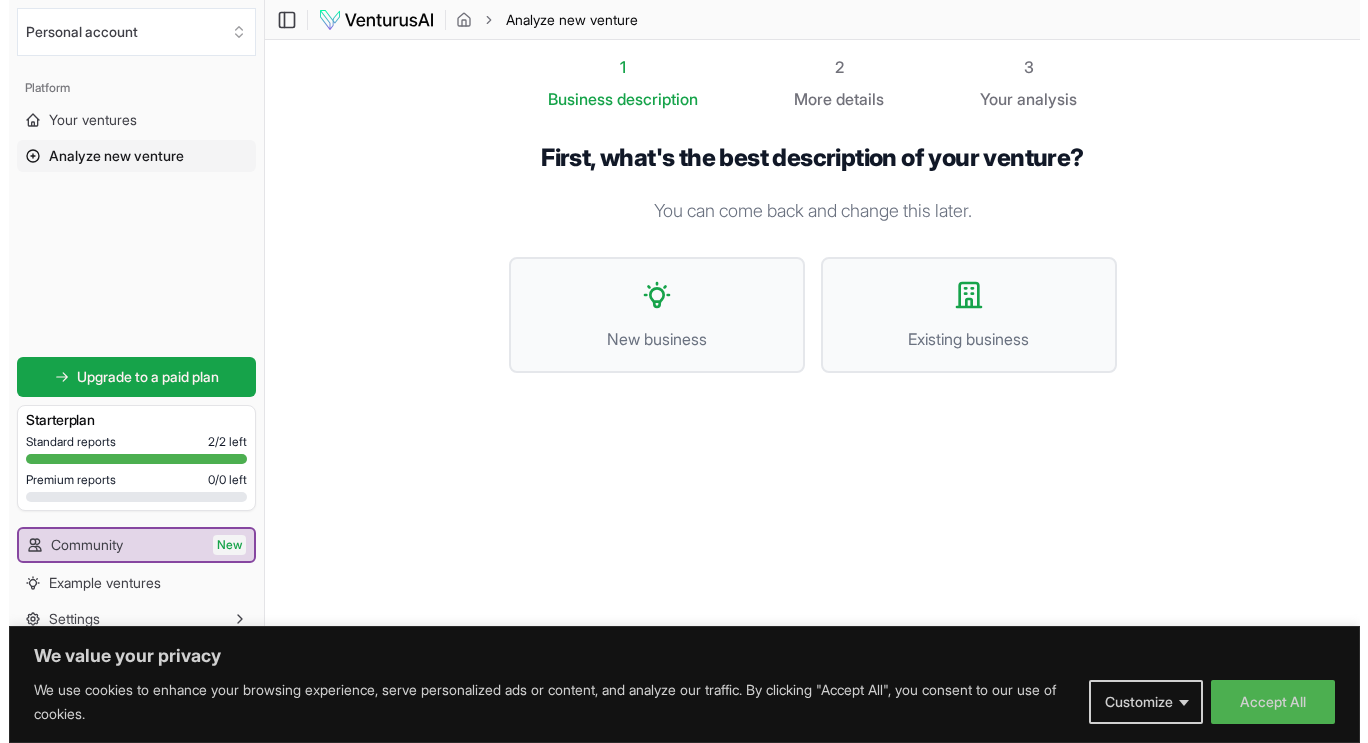 scroll, scrollTop: 0, scrollLeft: 0, axis: both 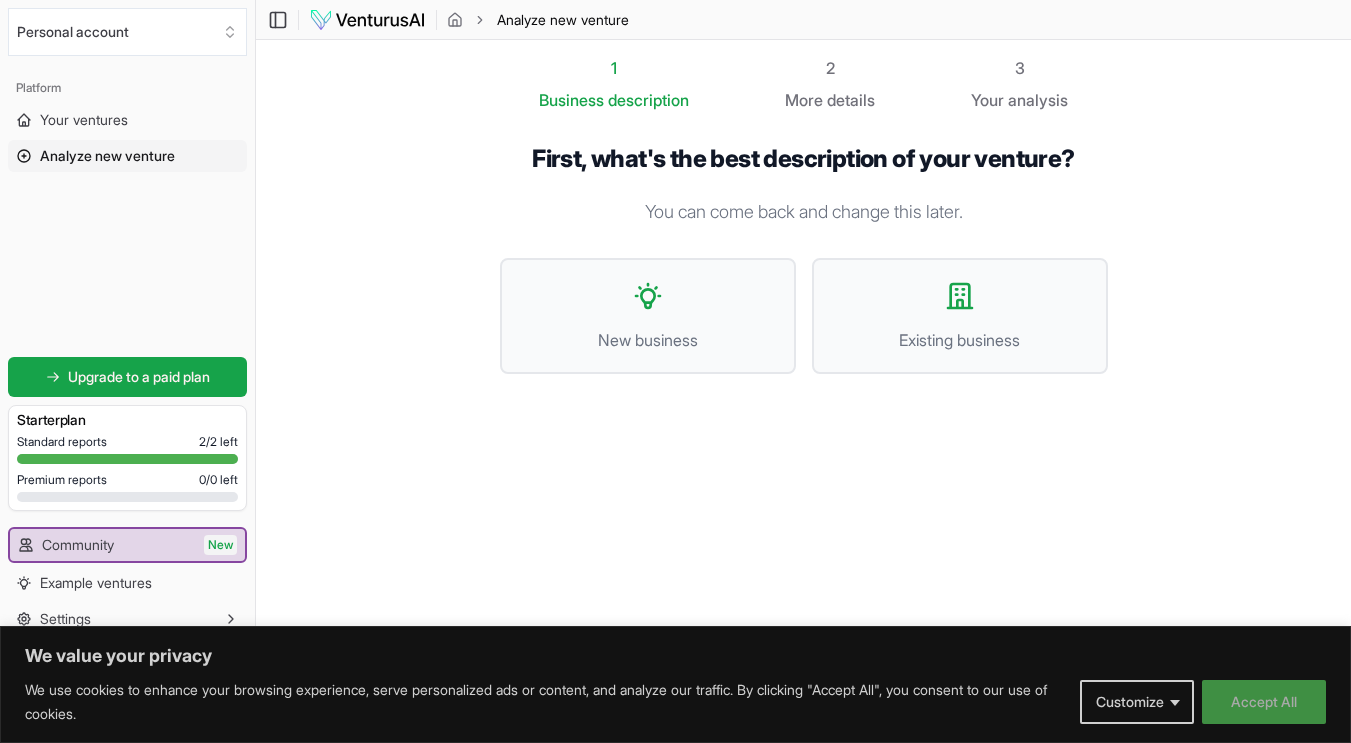 click on "Accept All" at bounding box center (1264, 702) 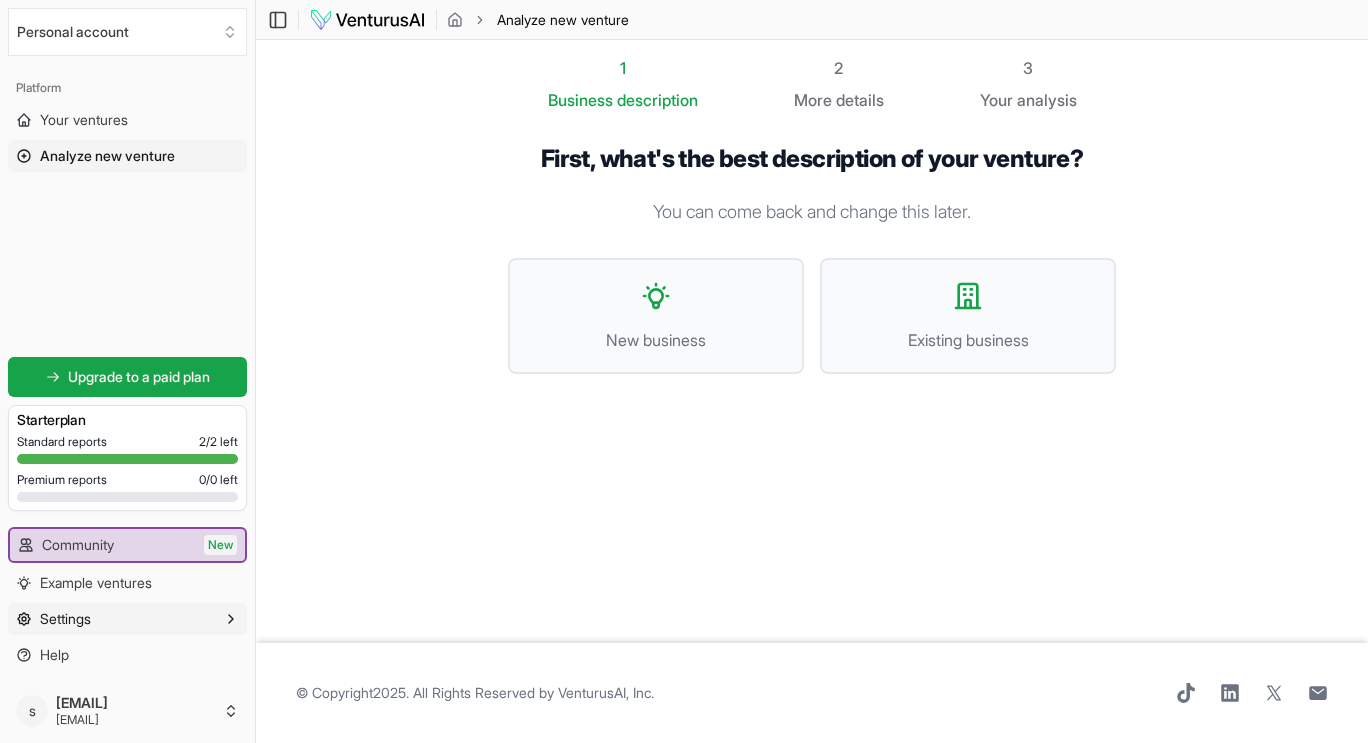 click 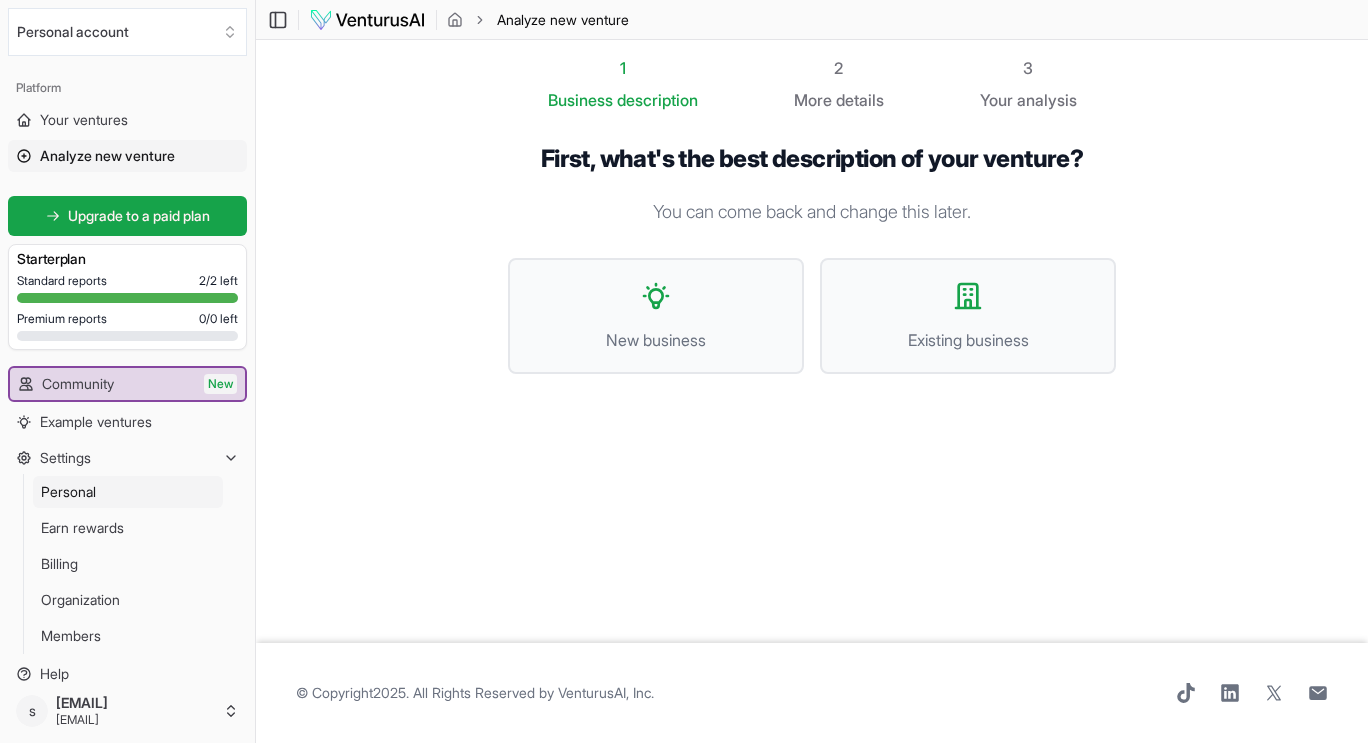 click on "Personal" at bounding box center (68, 492) 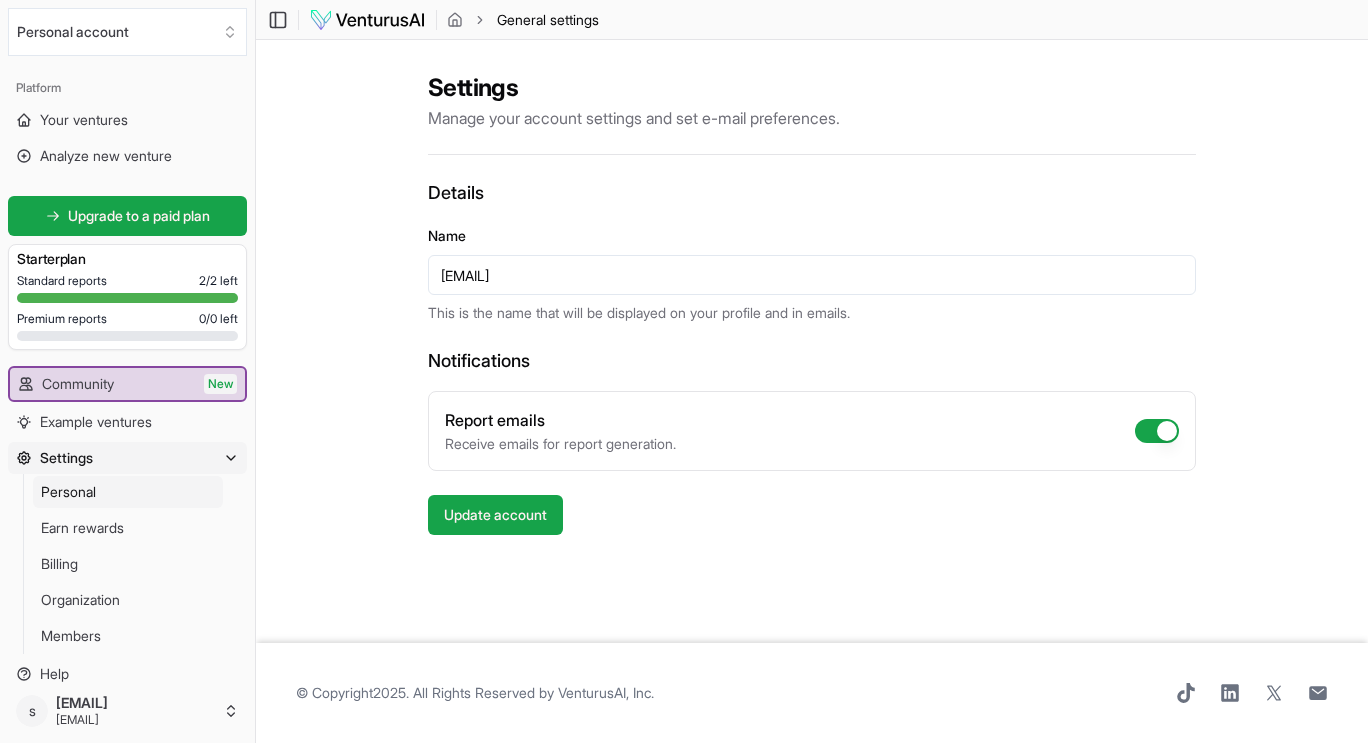 click on "General settings" at bounding box center (548, 20) 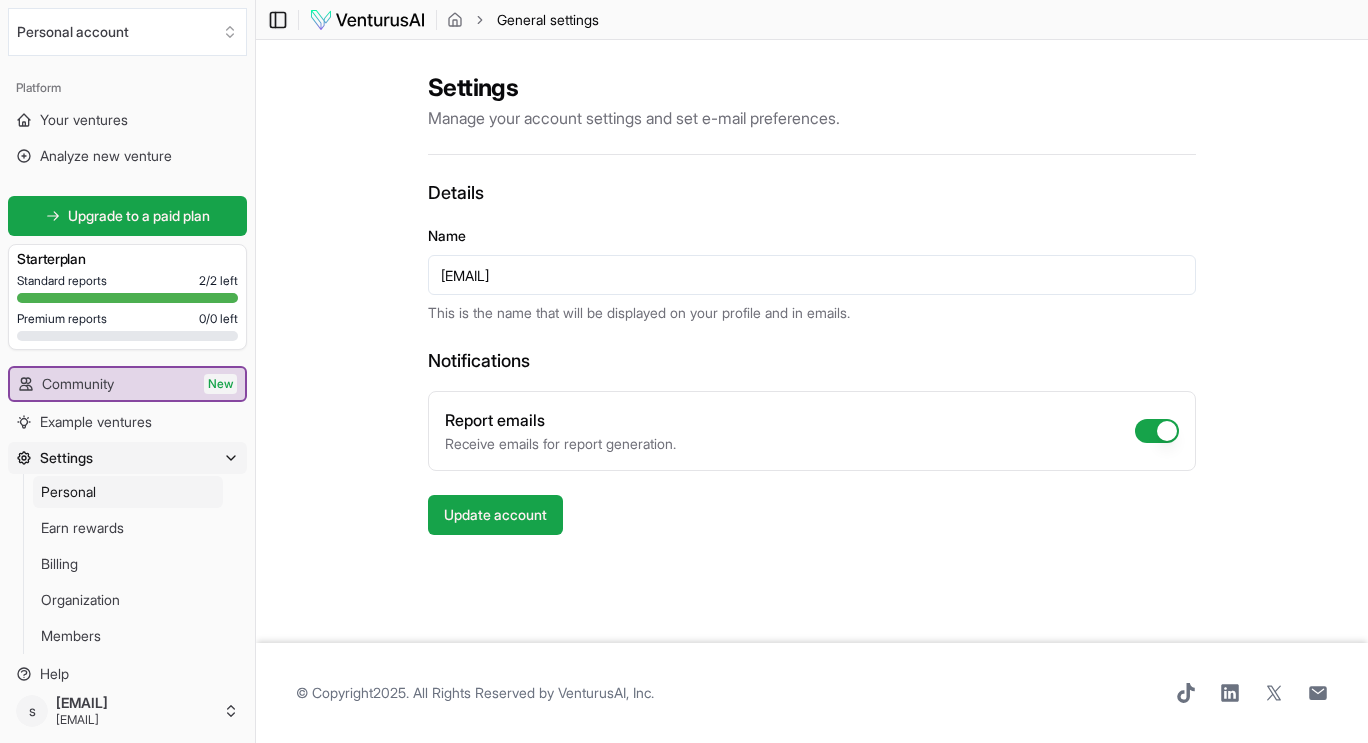 click 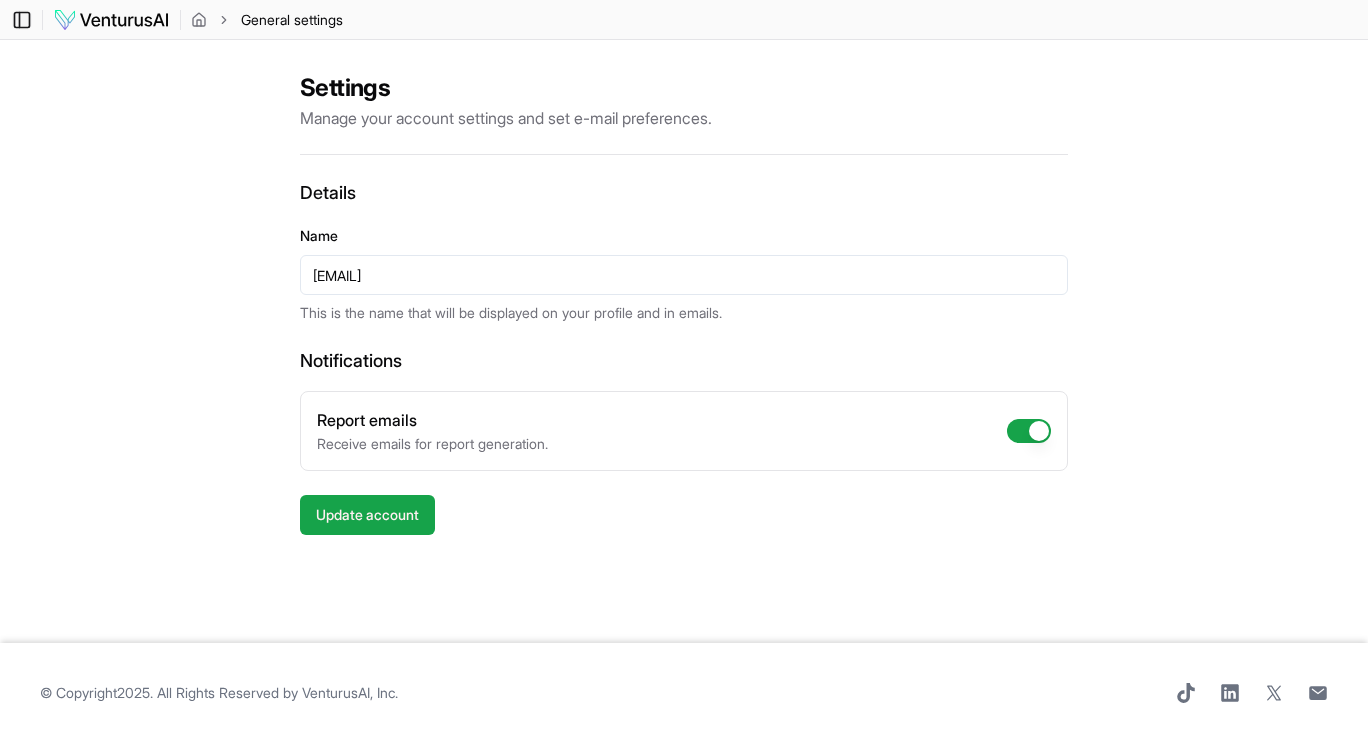 click 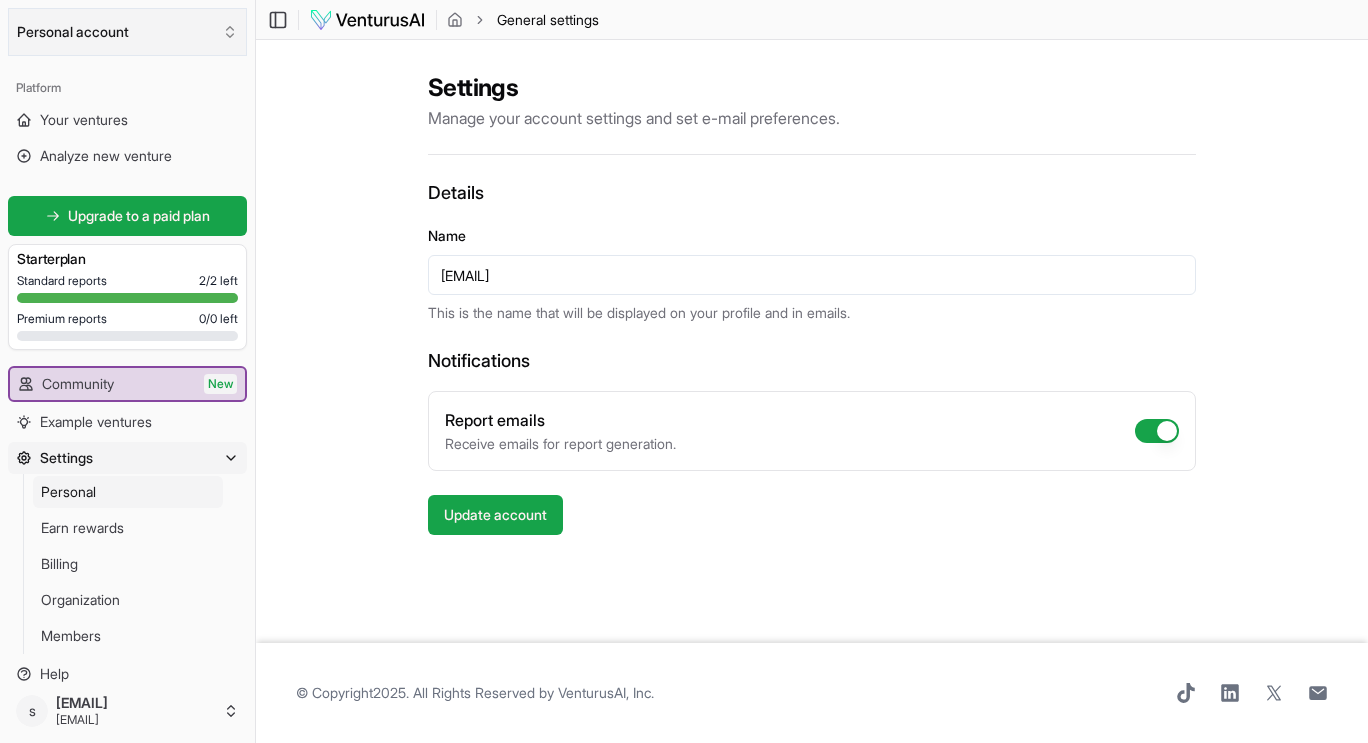 click 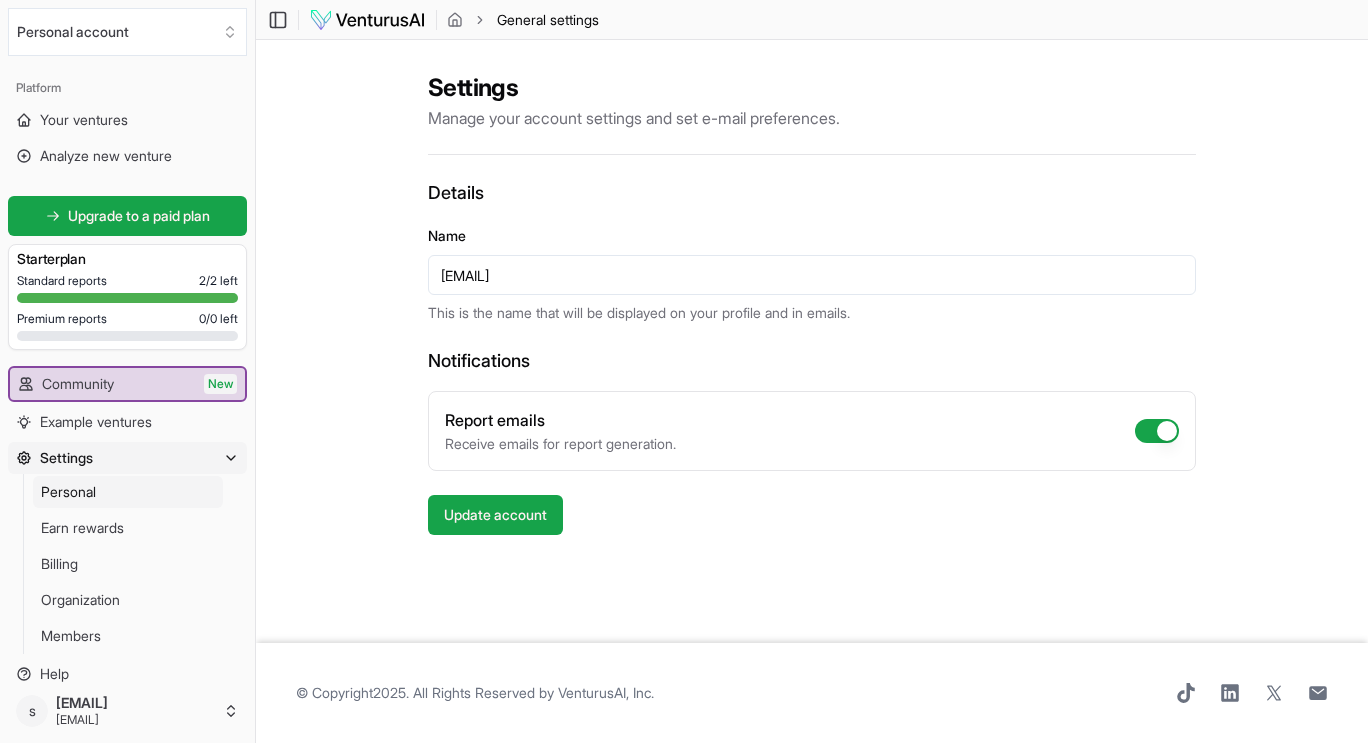 click on "We value your privacy We use cookies to enhance your browsing experience, serve personalized ads or content, and analyze our traffic. By clicking "Accept All", you consent to our use of cookies. Customize    Accept All Customize Consent Preferences   We use cookies to help you navigate efficiently and perform certain functions. You will find detailed information about all cookies under each consent category below. The cookies that are categorized as "Necessary" are stored on your browser as they are essential for enabling the basic functionalities of the site. ...  Show more Necessary Always Active Necessary cookies are required to enable the basic features of this site, such as providing secure log-in or adjusting your consent preferences. These cookies do not store any personally identifiable data. Cookie cookieyes-consent Duration 1 year Description Cookie __cf_bm Duration 1 hour Description This cookie, set by Cloudflare, is used to support Cloudflare Bot Management.  Cookie _cfuvid Duration session lidc" at bounding box center (684, 371) 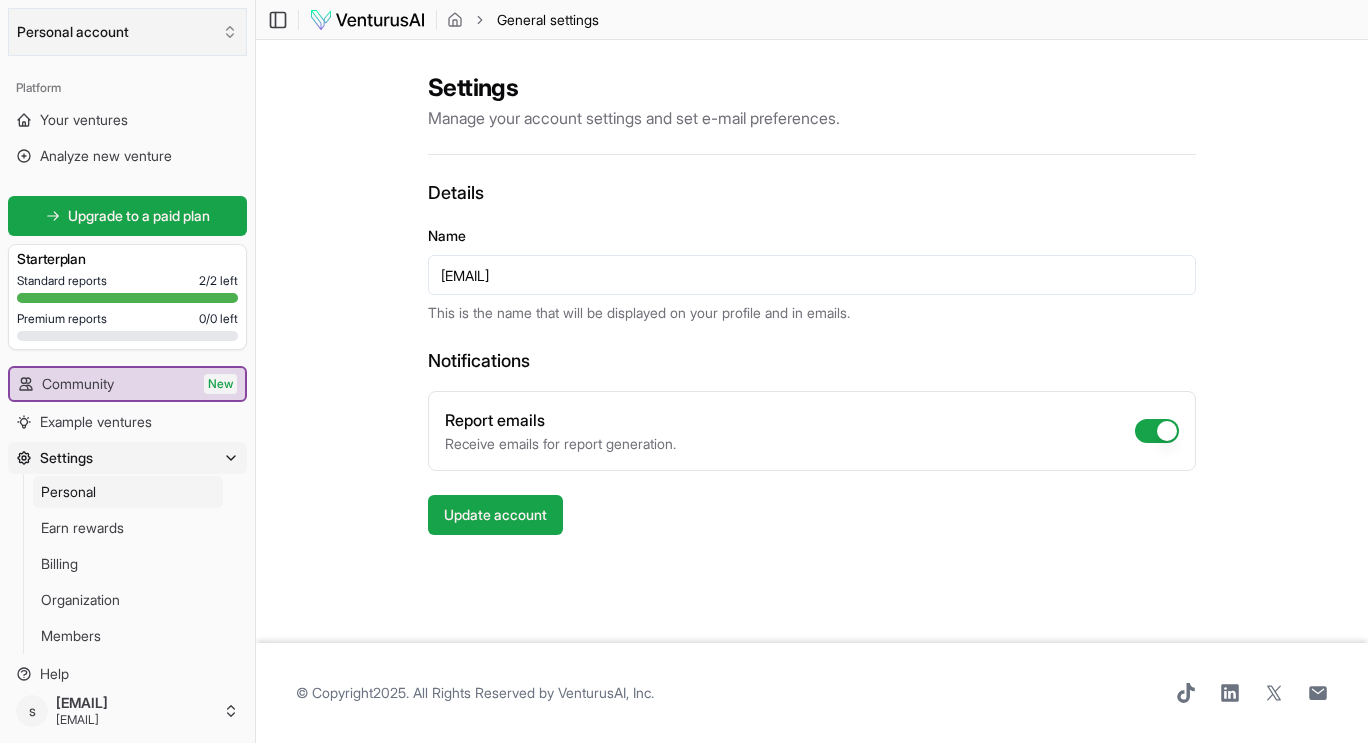 click 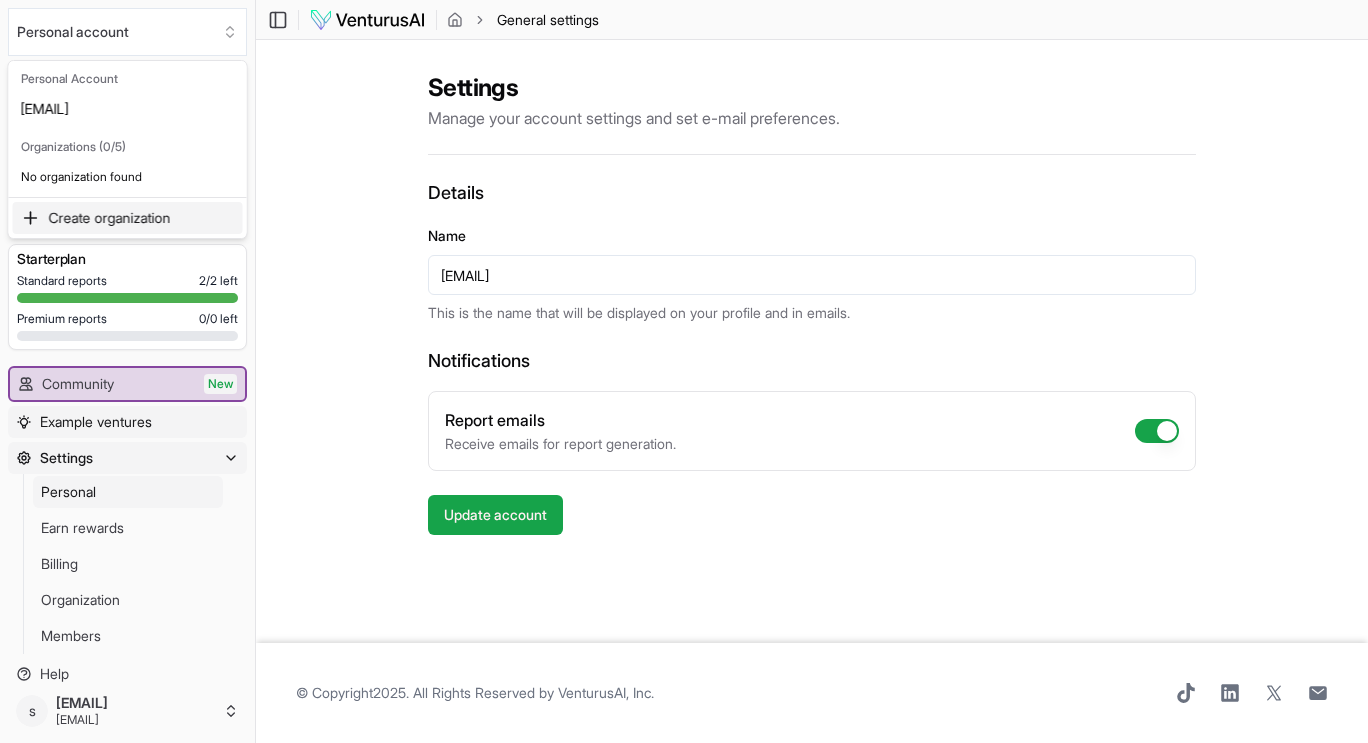 click on "We value your privacy We use cookies to enhance your browsing experience, serve personalized ads or content, and analyze our traffic. By clicking "Accept All", you consent to our use of cookies. Customize    Accept All Customize Consent Preferences   We use cookies to help you navigate efficiently and perform certain functions. You will find detailed information about all cookies under each consent category below. The cookies that are categorized as "Necessary" are stored on your browser as they are essential for enabling the basic functionalities of the site. ...  Show more Necessary Always Active Necessary cookies are required to enable the basic features of this site, such as providing secure log-in or adjusting your consent preferences. These cookies do not store any personally identifiable data. Cookie cookieyes-consent Duration 1 year Description Cookie __cf_bm Duration 1 hour Description This cookie, set by Cloudflare, is used to support Cloudflare Bot Management.  Cookie _cfuvid Duration session lidc" at bounding box center [684, 371] 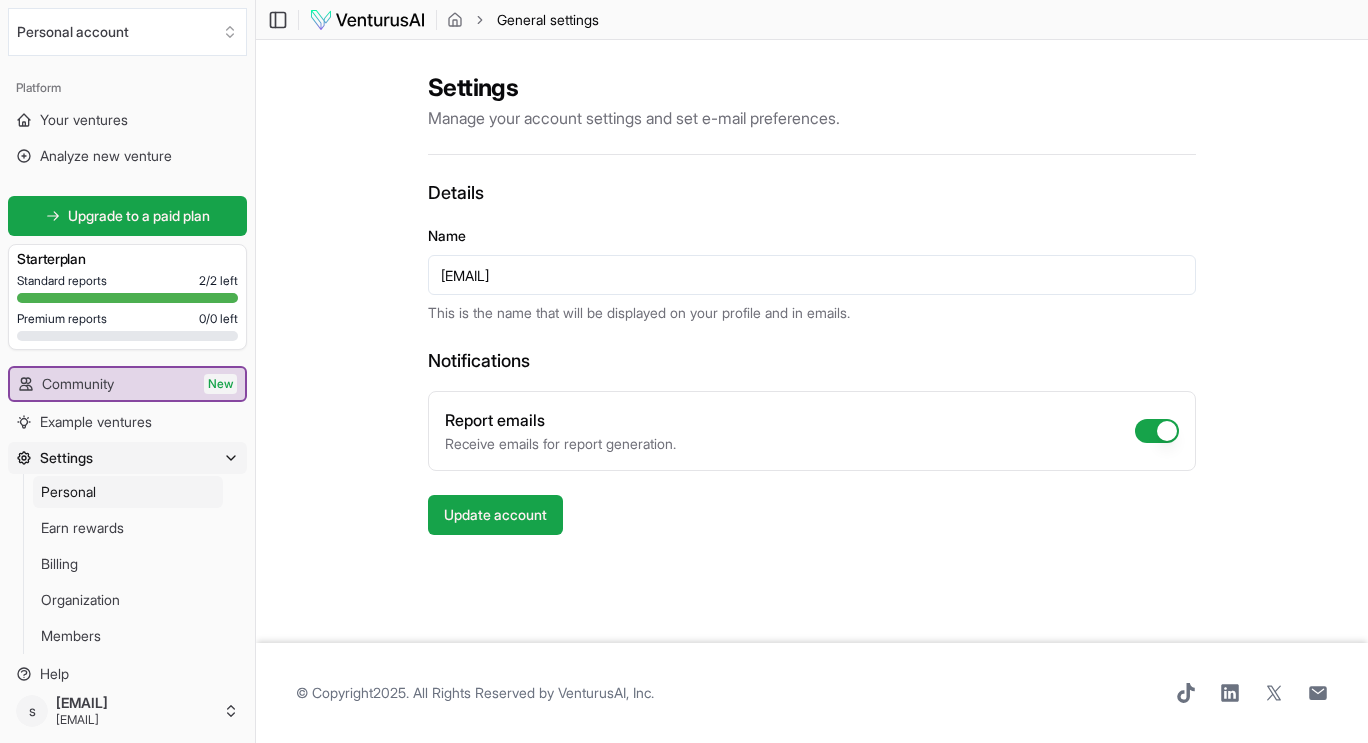 click on "Personal" at bounding box center (68, 492) 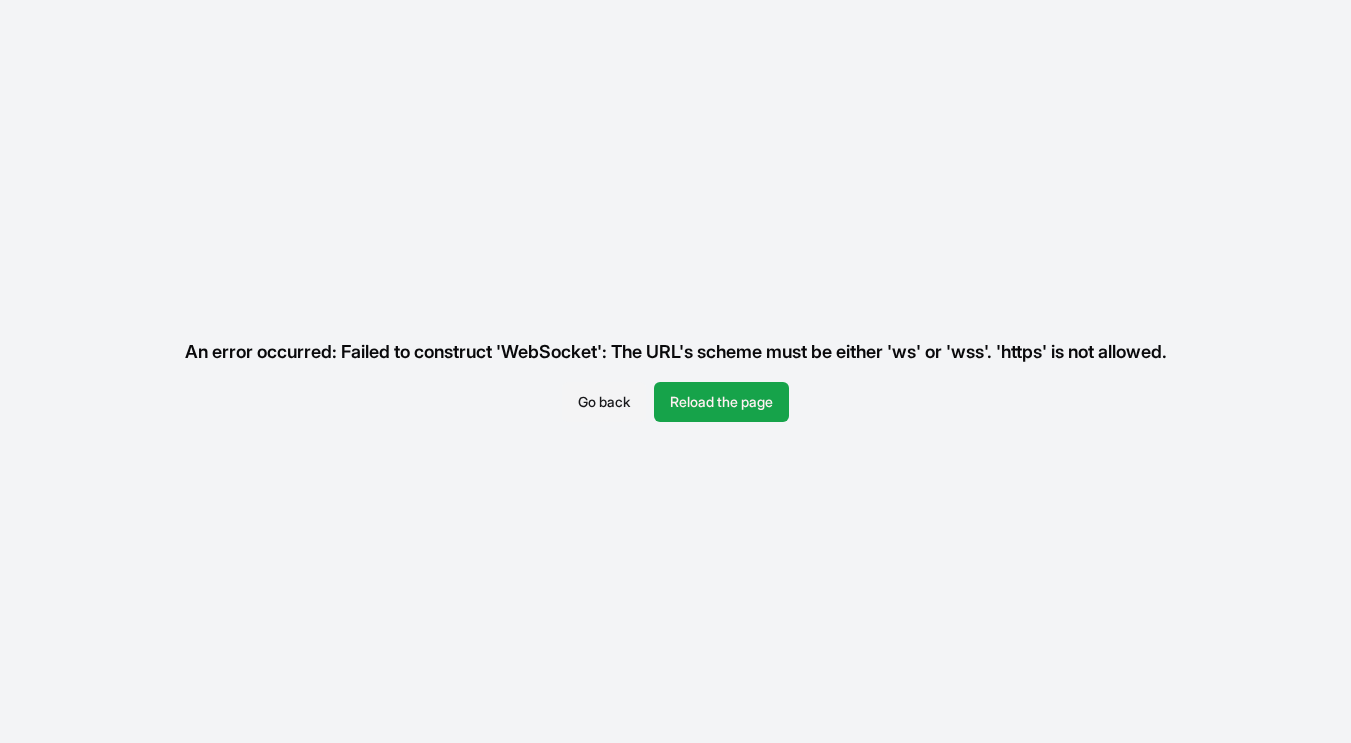 scroll, scrollTop: 0, scrollLeft: 0, axis: both 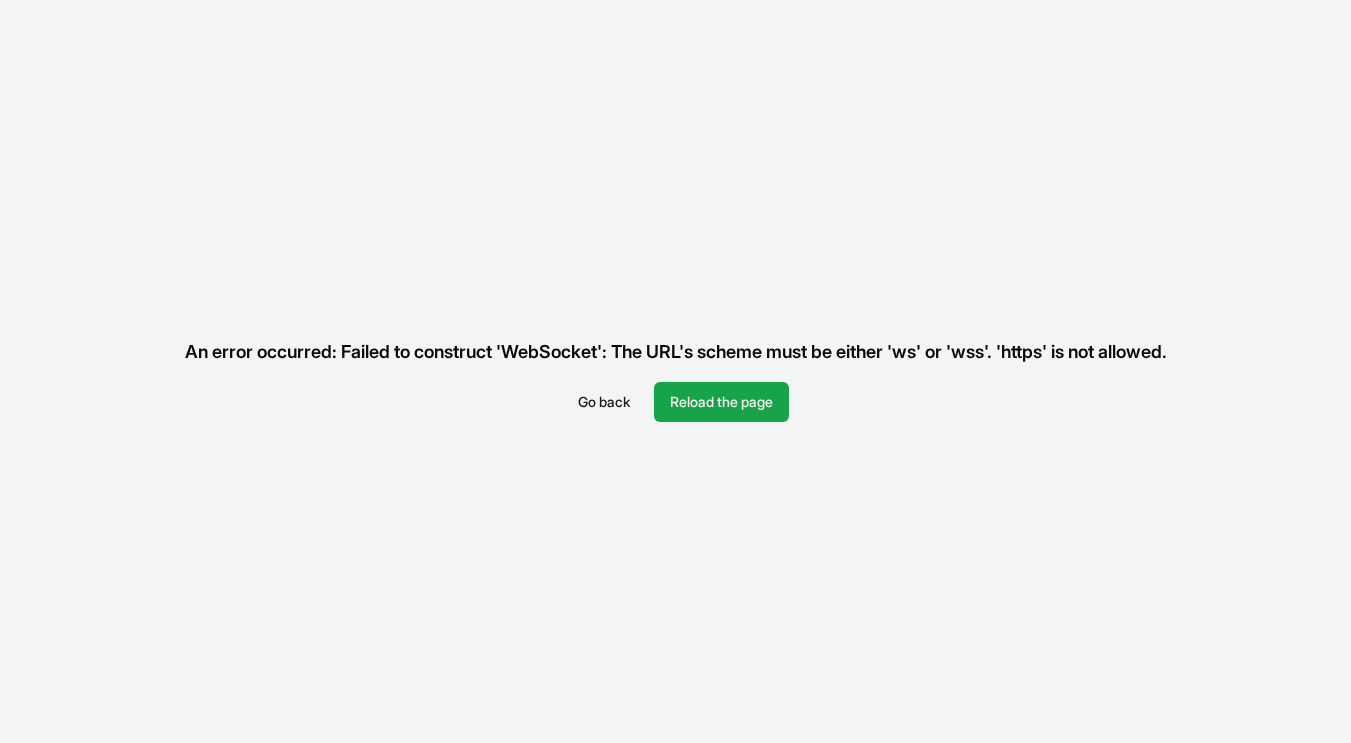 click on "Go back" at bounding box center [604, 402] 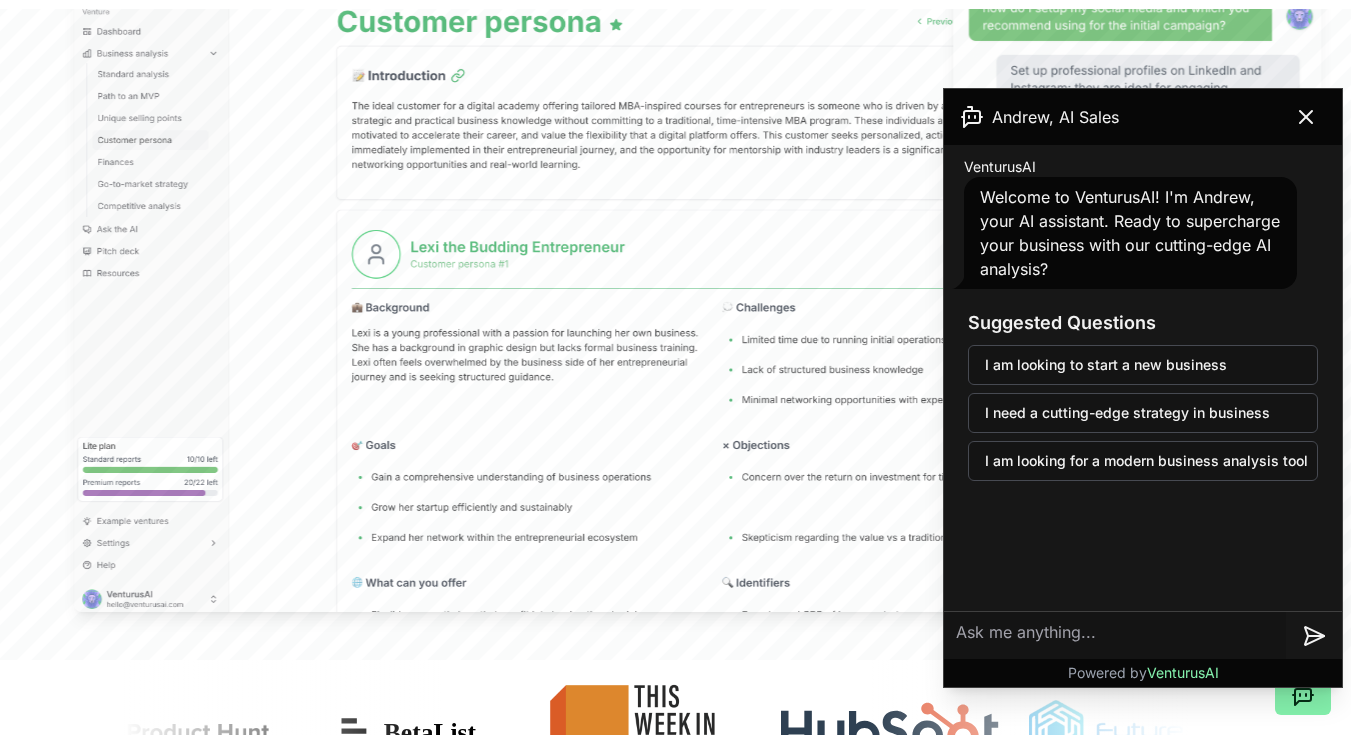 scroll, scrollTop: 800, scrollLeft: 0, axis: vertical 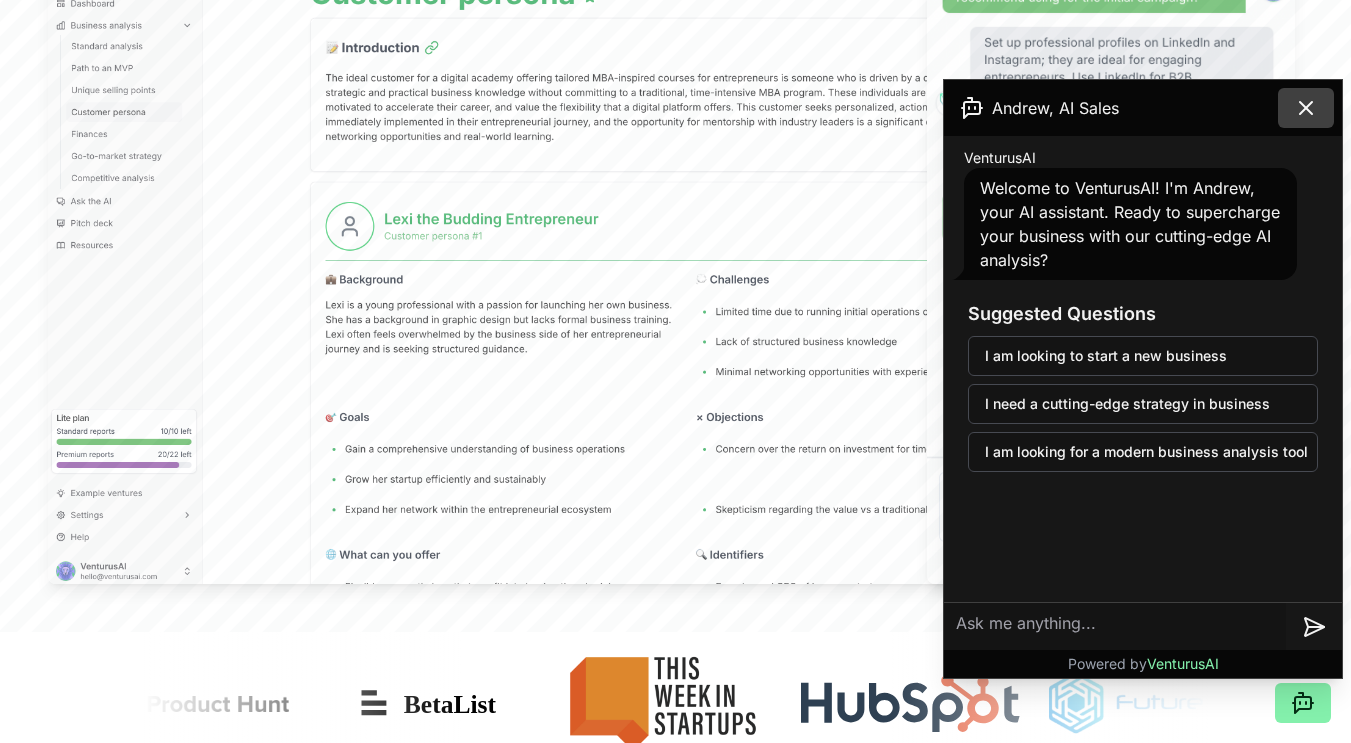 click 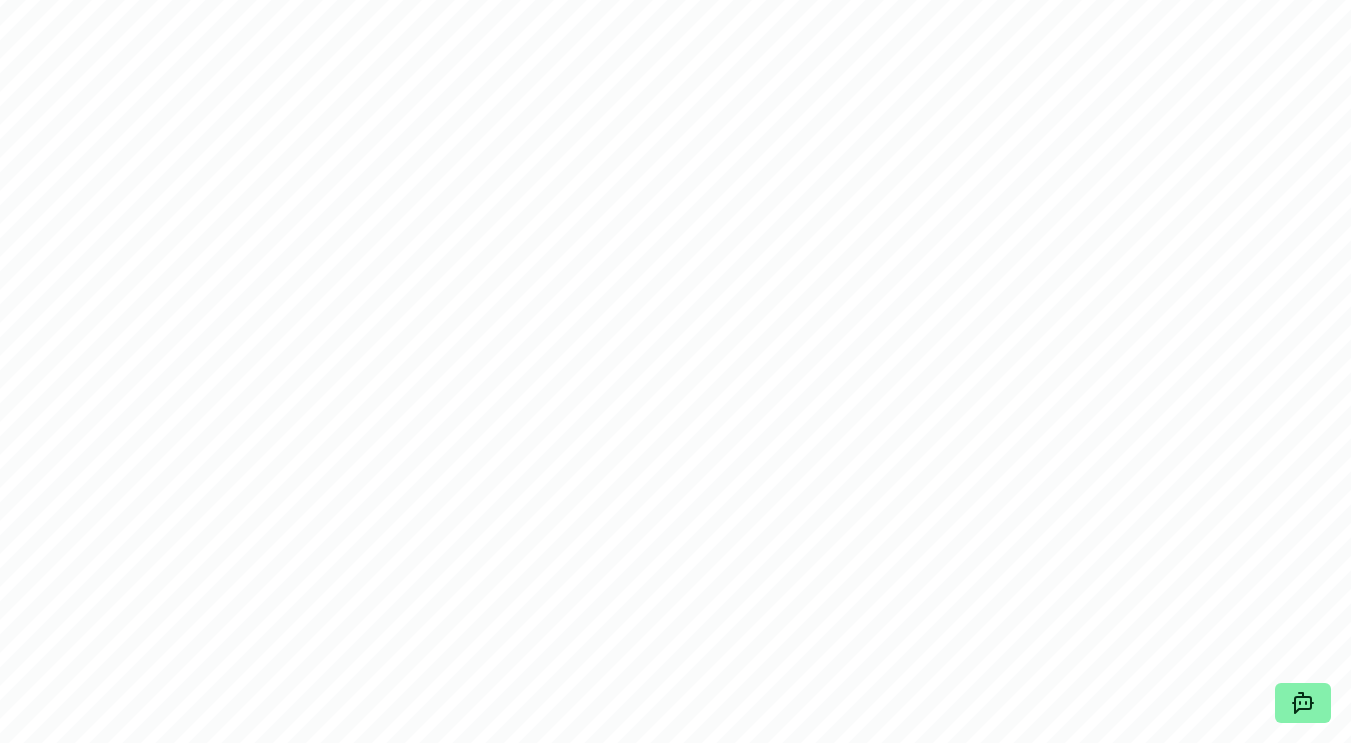 scroll, scrollTop: 700, scrollLeft: 0, axis: vertical 